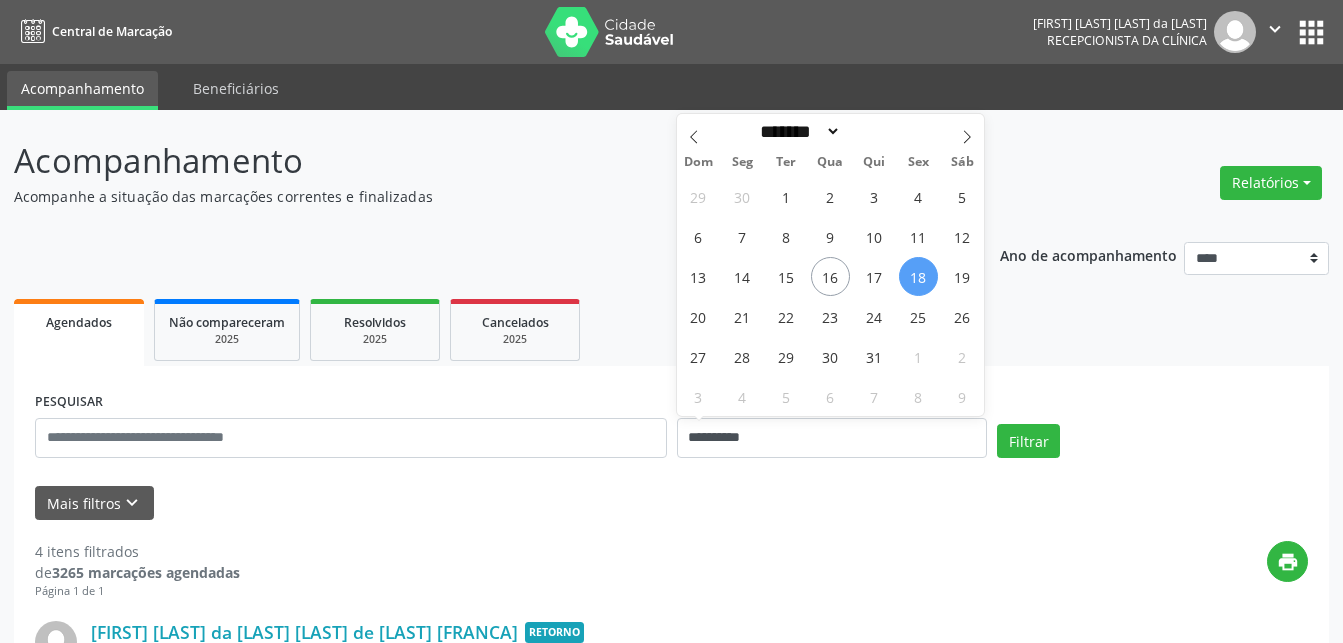 select on "*" 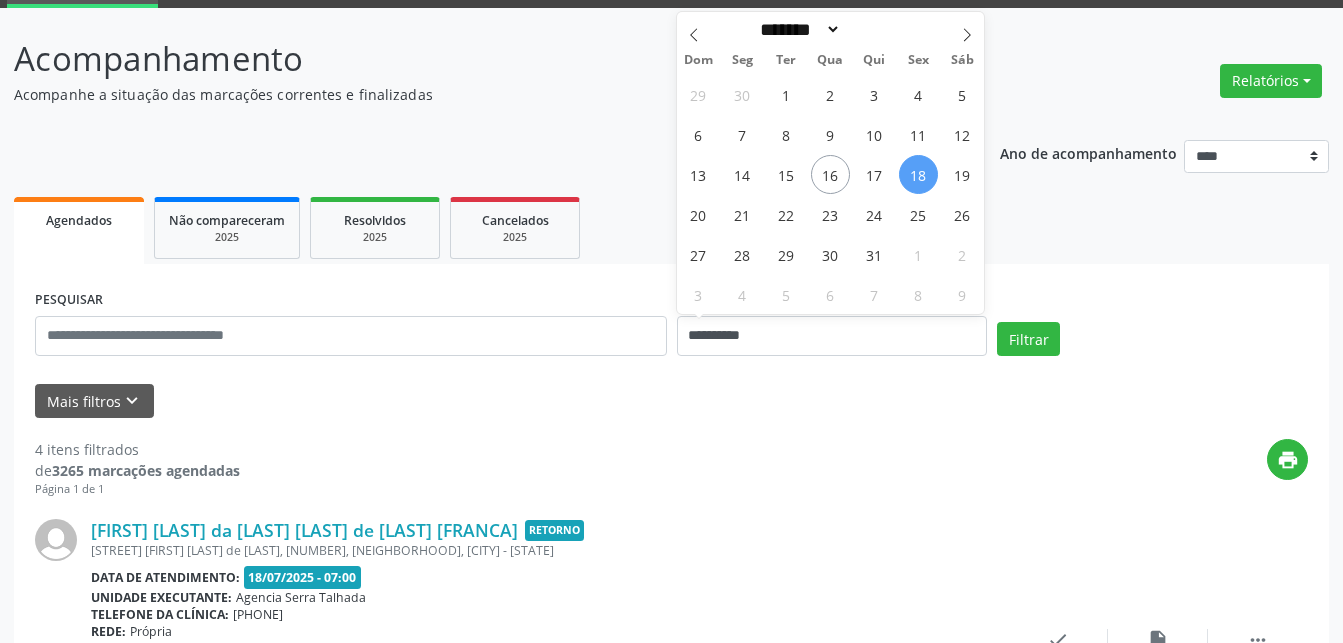 click on "print" at bounding box center (774, 468) 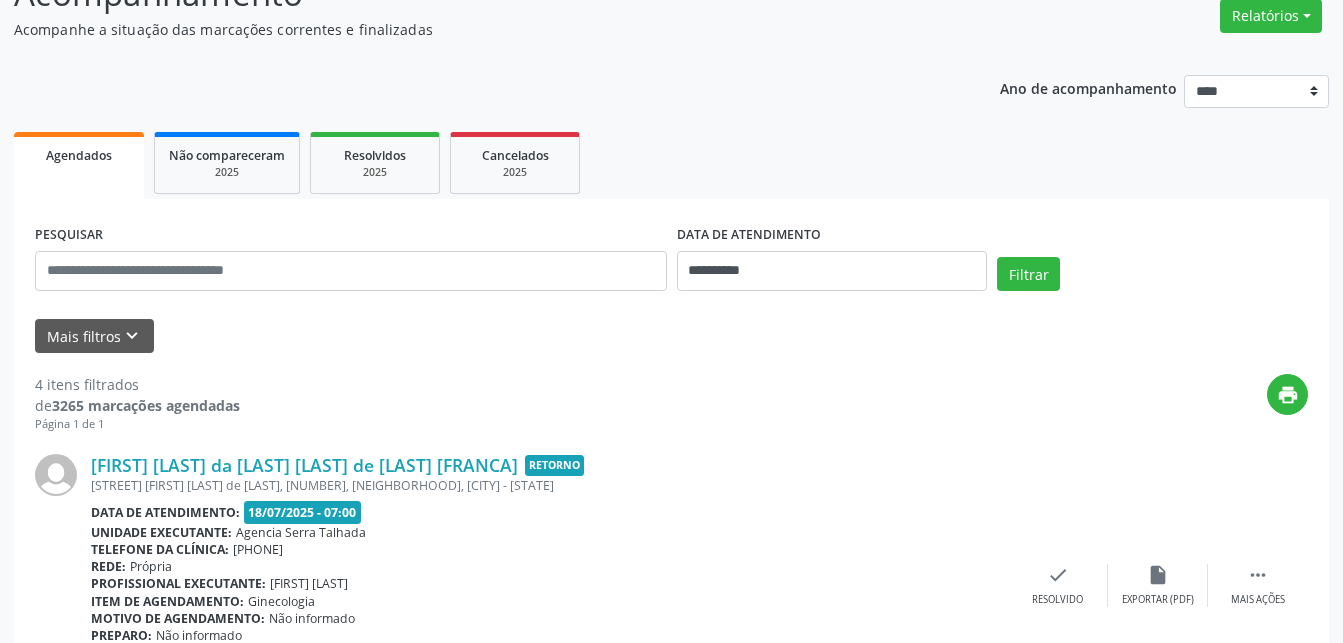 scroll, scrollTop: 0, scrollLeft: 0, axis: both 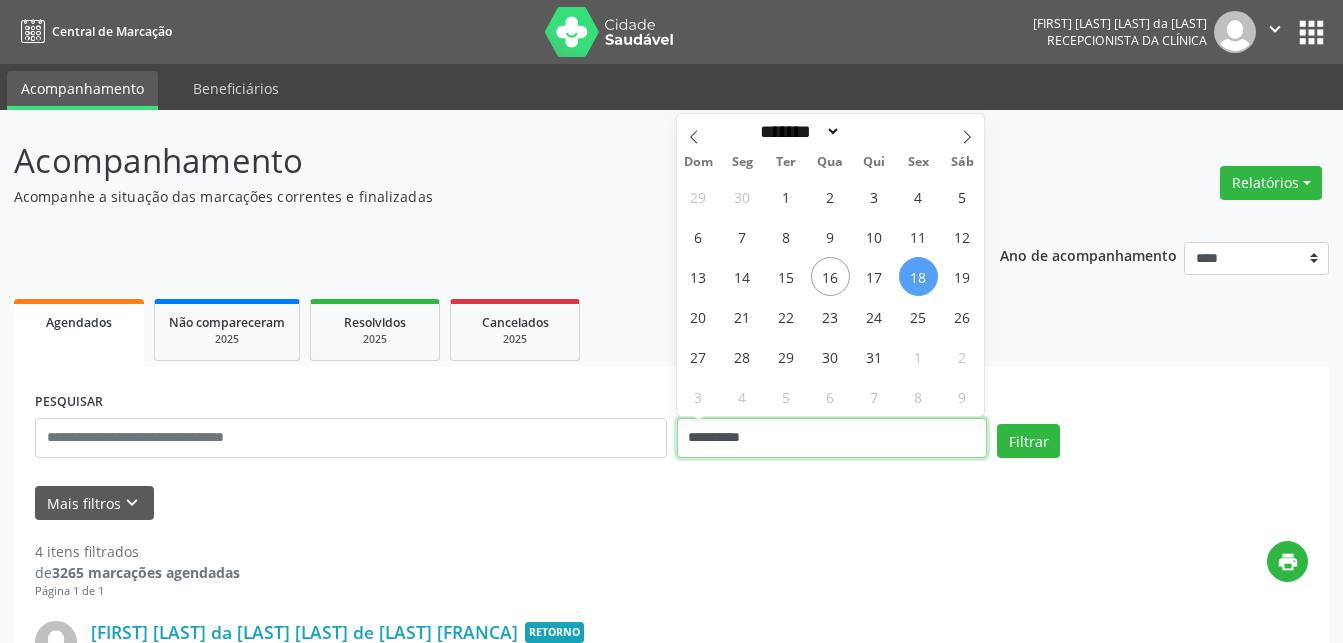 click on "**********" at bounding box center (832, 438) 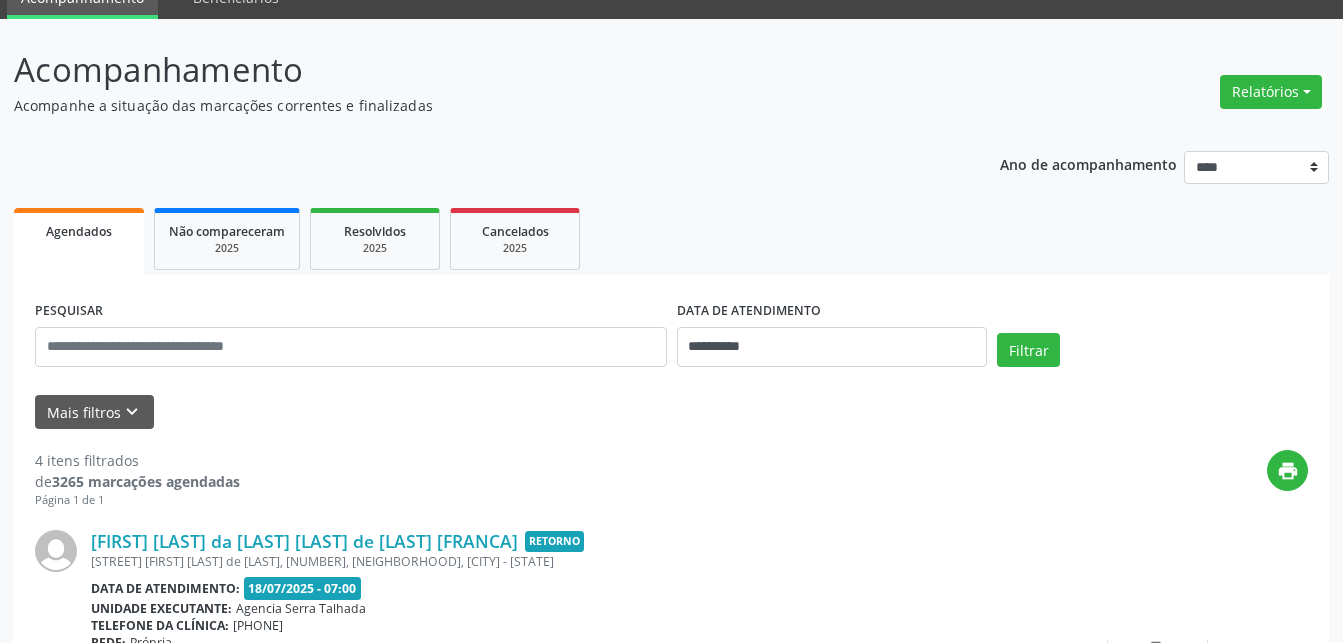 scroll, scrollTop: 0, scrollLeft: 0, axis: both 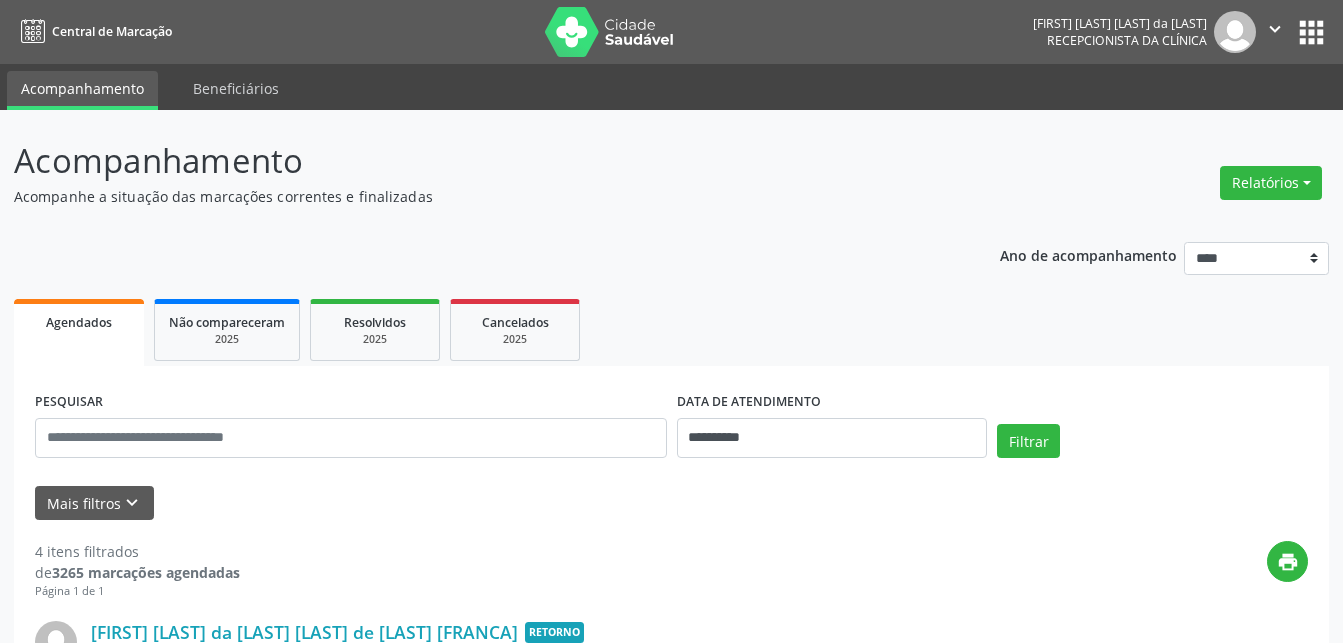 click on "DATA DE ATENDIMENTO" at bounding box center [749, 402] 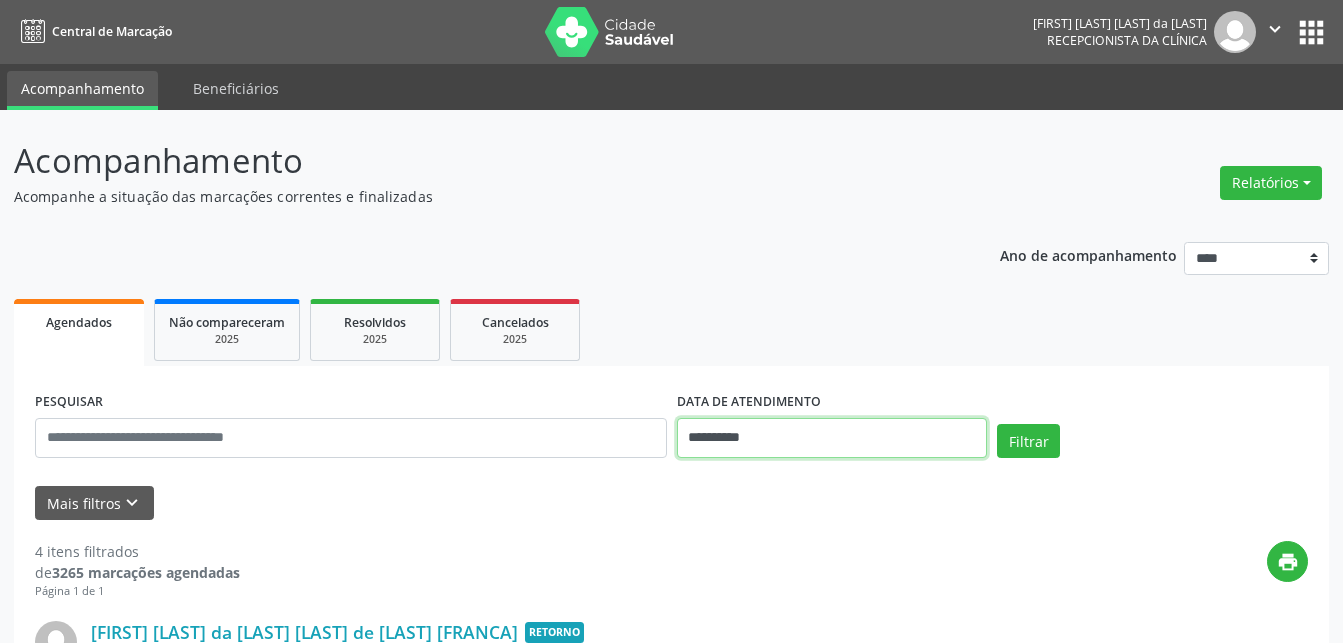 click on "**********" at bounding box center [832, 438] 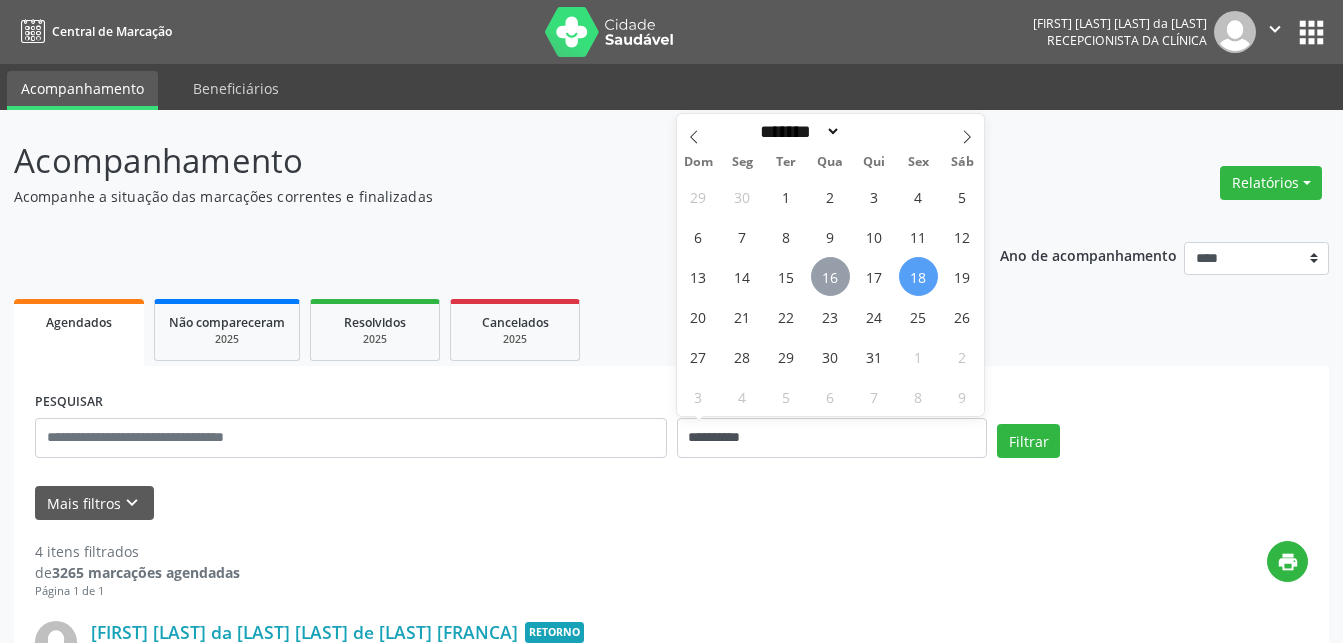 click on "16" at bounding box center (830, 276) 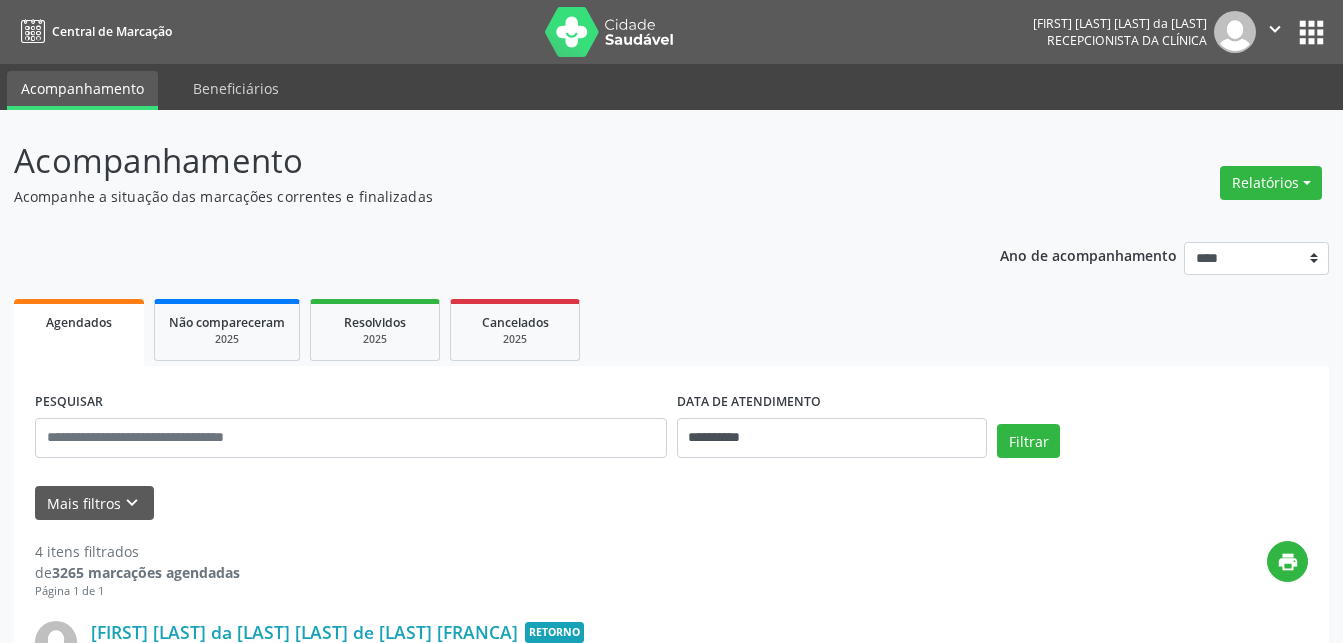 click on "**********" at bounding box center (671, 429) 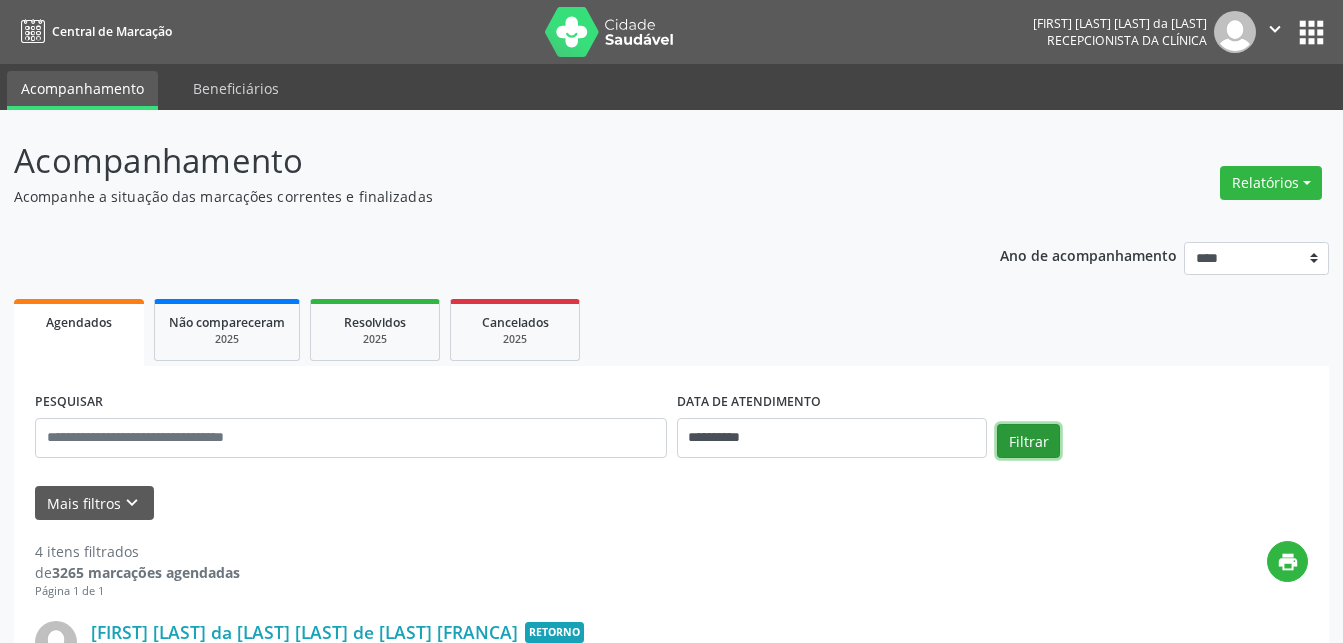 click on "Filtrar" at bounding box center (1028, 441) 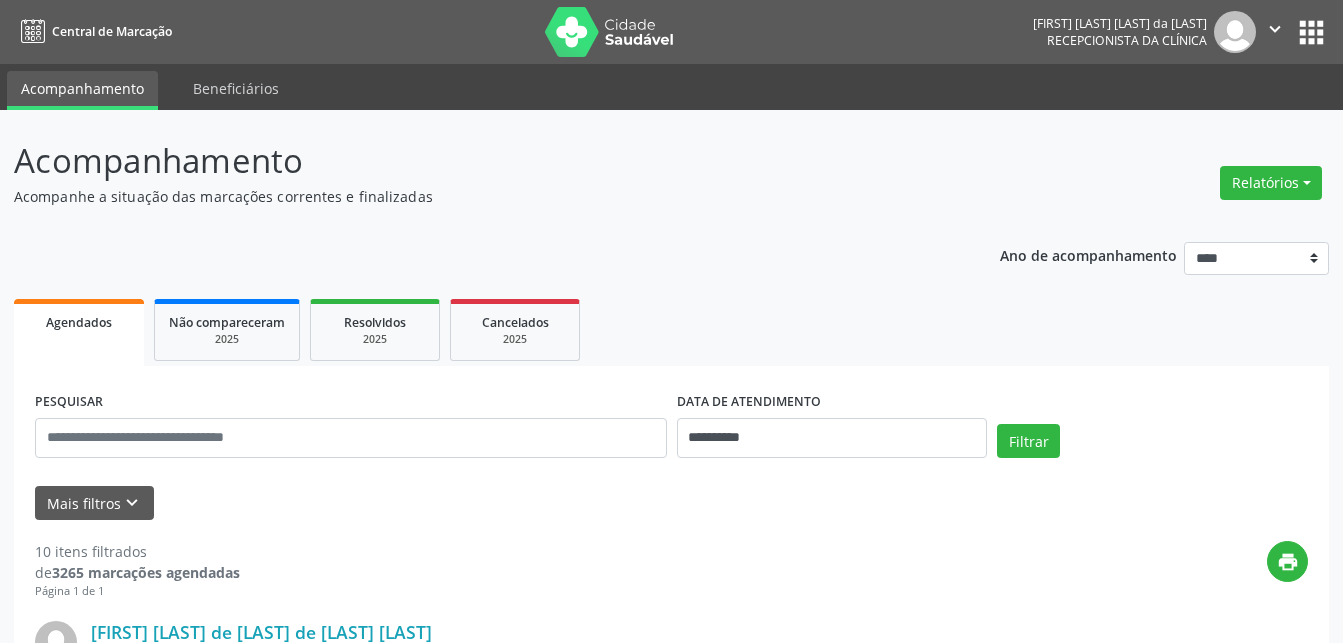 click on "" at bounding box center [1275, 29] 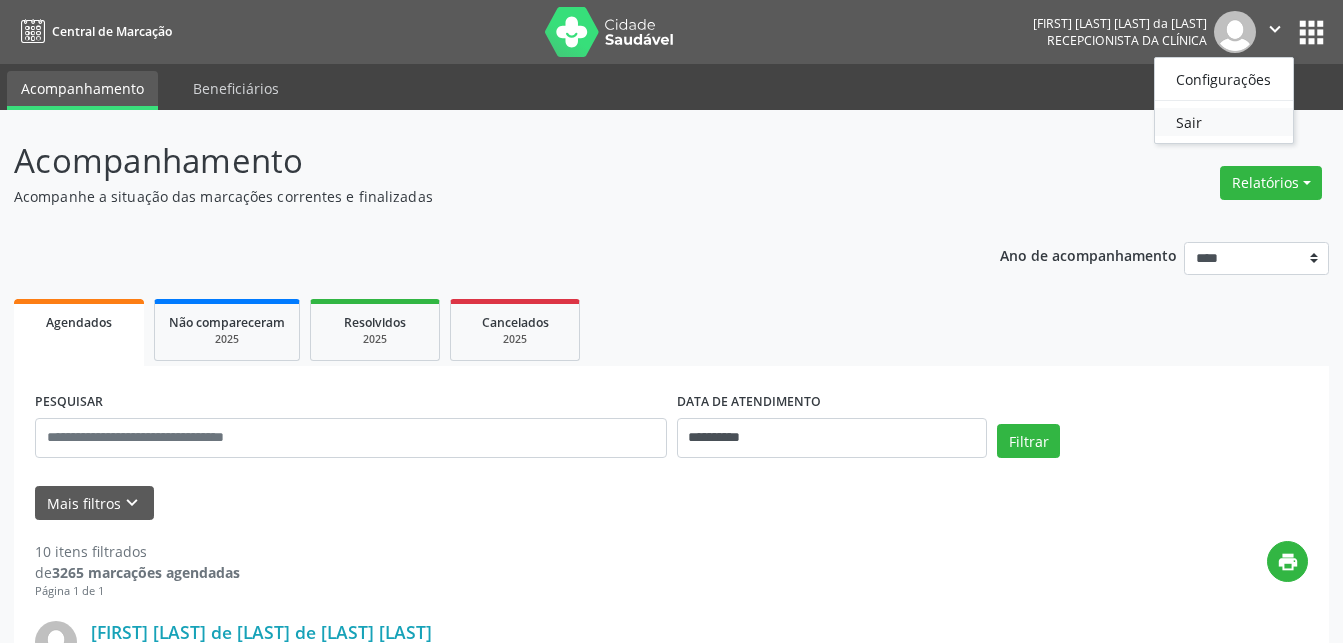 click on "Sair" at bounding box center (1224, 122) 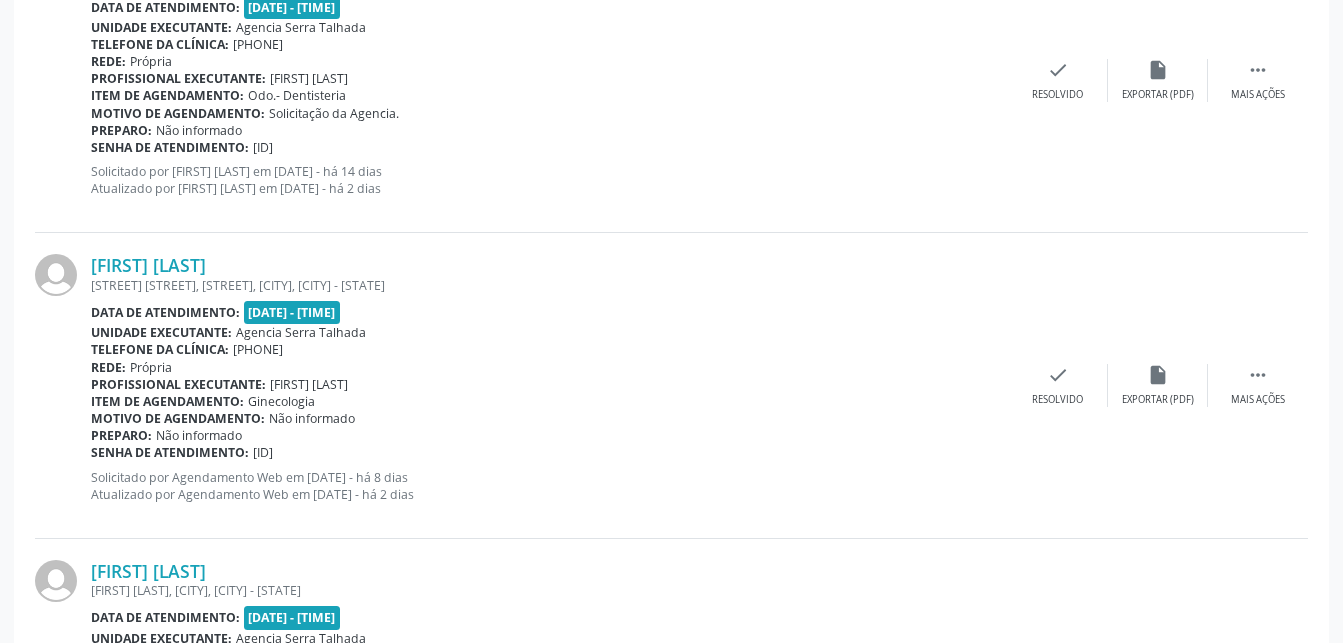 scroll, scrollTop: 2652, scrollLeft: 0, axis: vertical 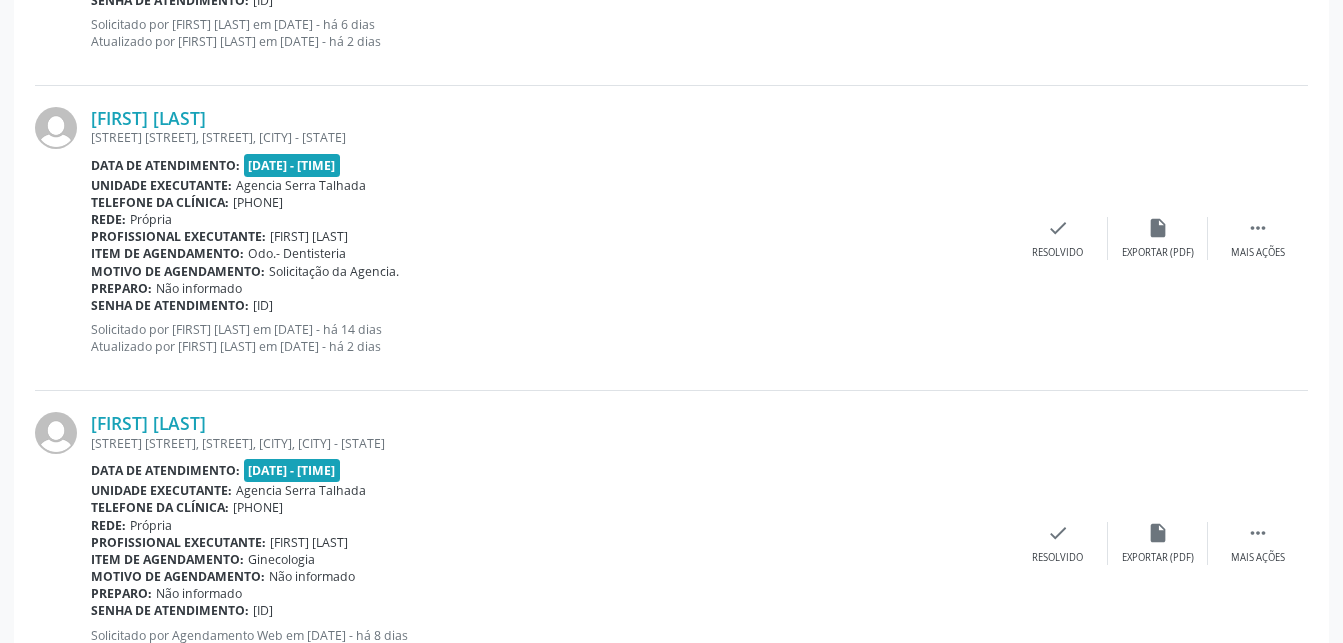 click on "Solicitação da Agencia." at bounding box center (334, 271) 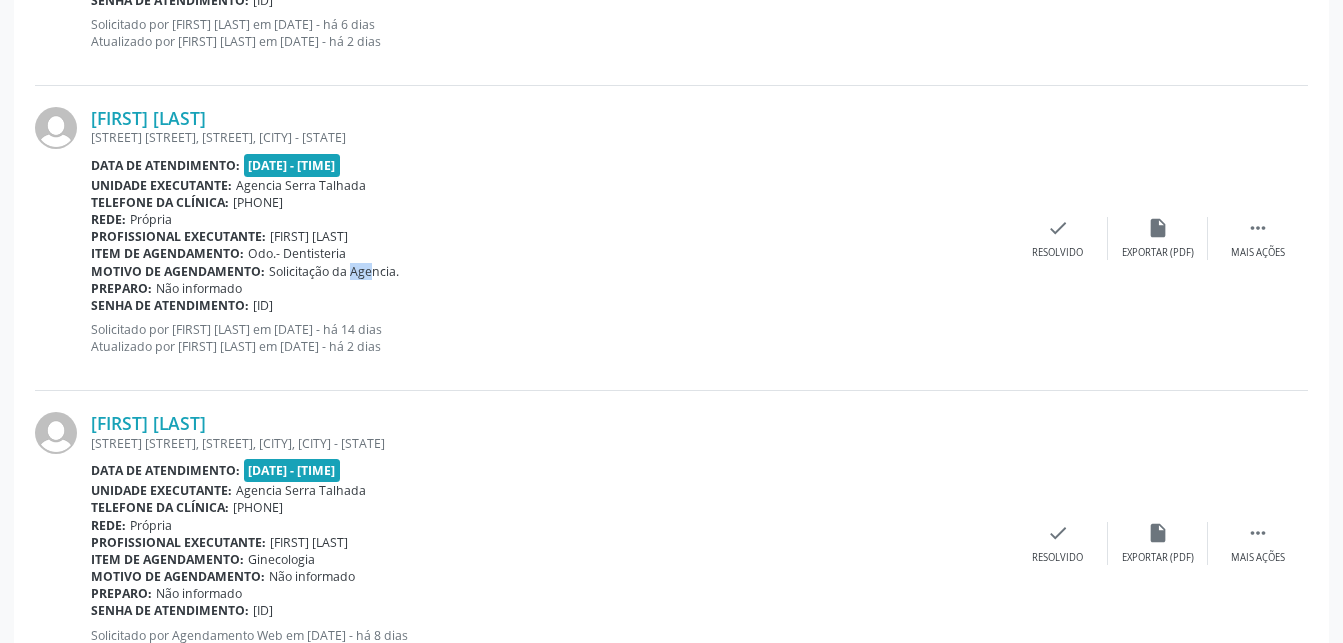 click on "Solicitação da Agencia." at bounding box center [334, 271] 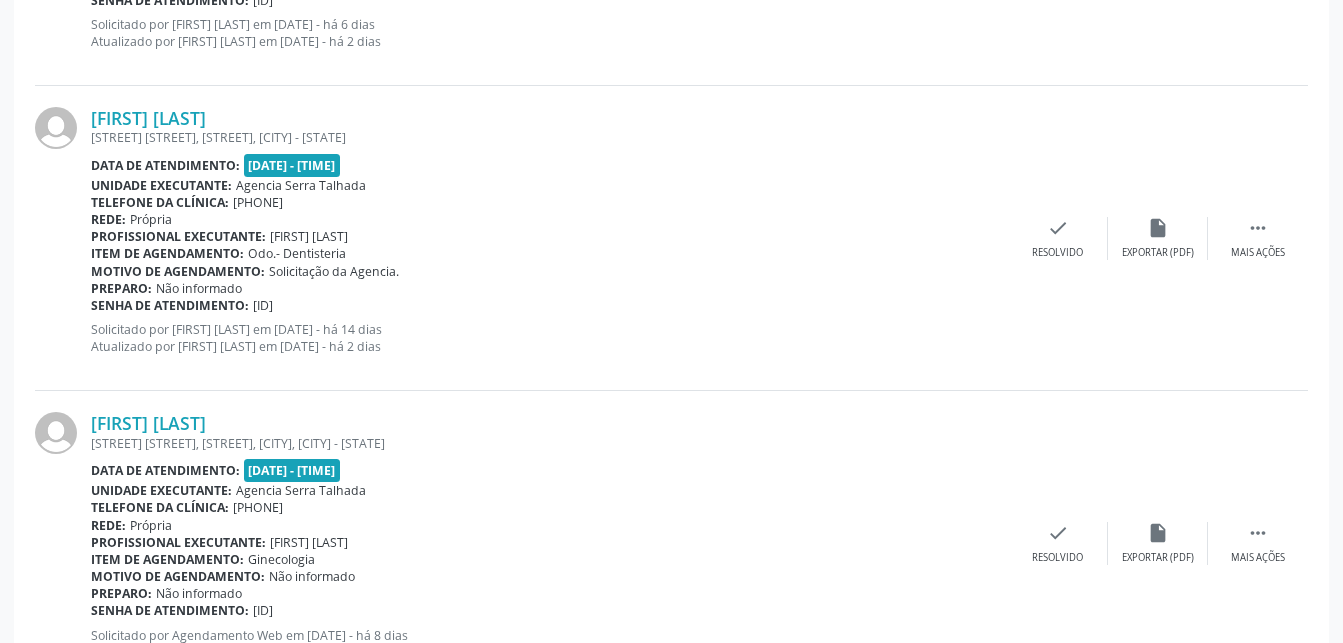 click on "Motivo de agendamento:
Solicitação da Agencia." at bounding box center (549, 271) 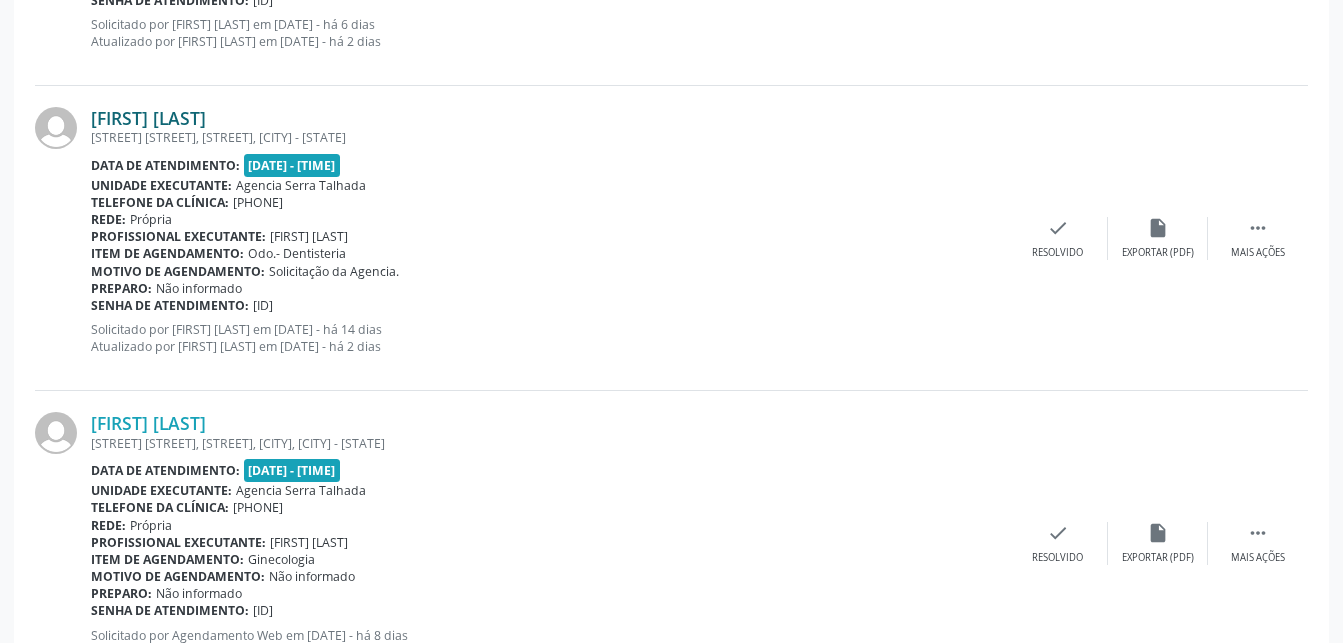click on "[FIRST] [LAST]" at bounding box center (148, 118) 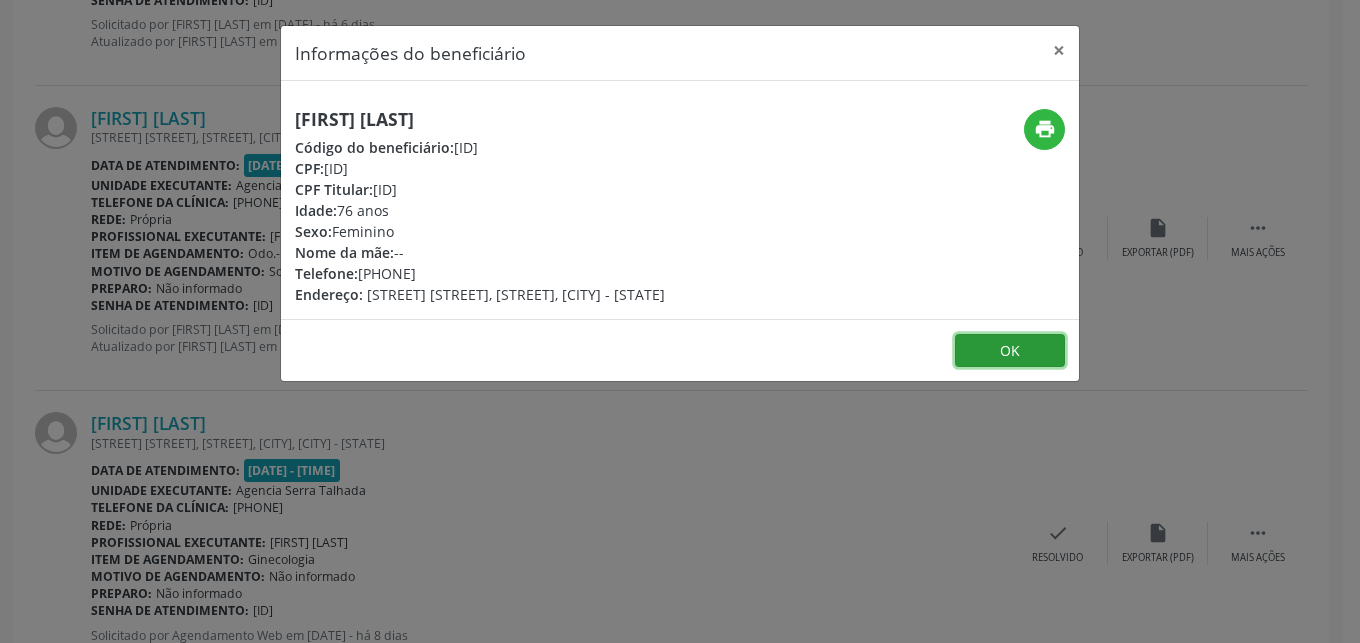 click on "OK" at bounding box center [1010, 351] 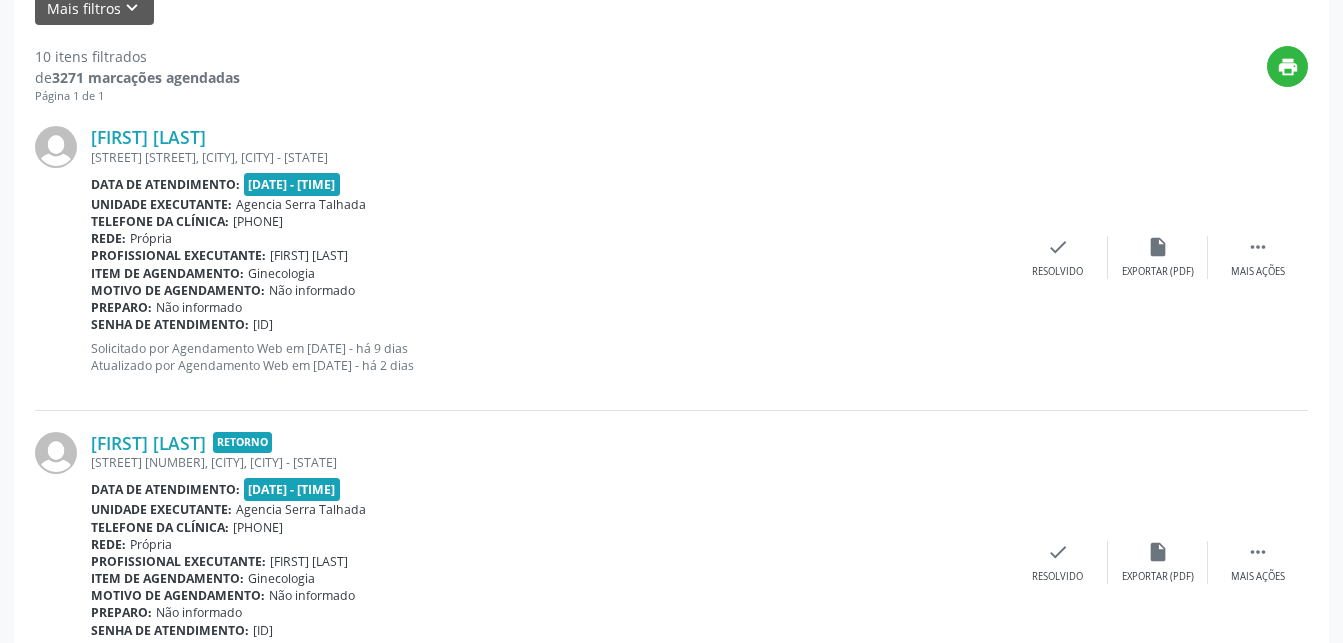 scroll, scrollTop: 0, scrollLeft: 0, axis: both 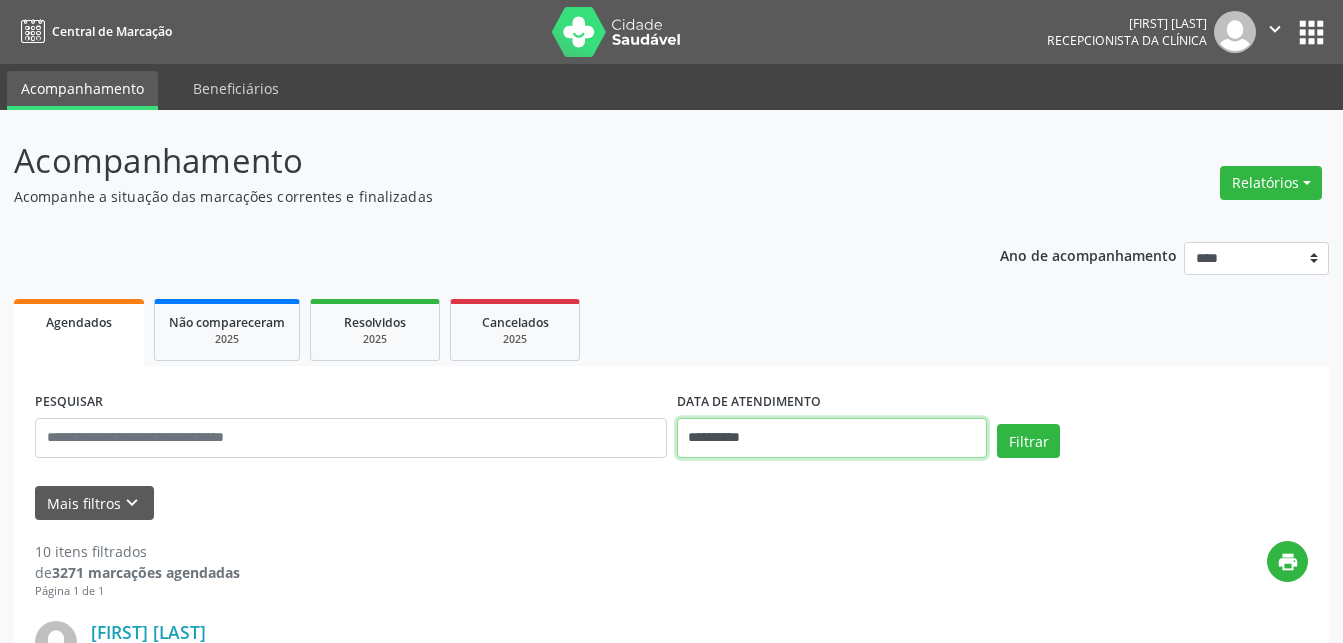 click on "**********" at bounding box center (832, 438) 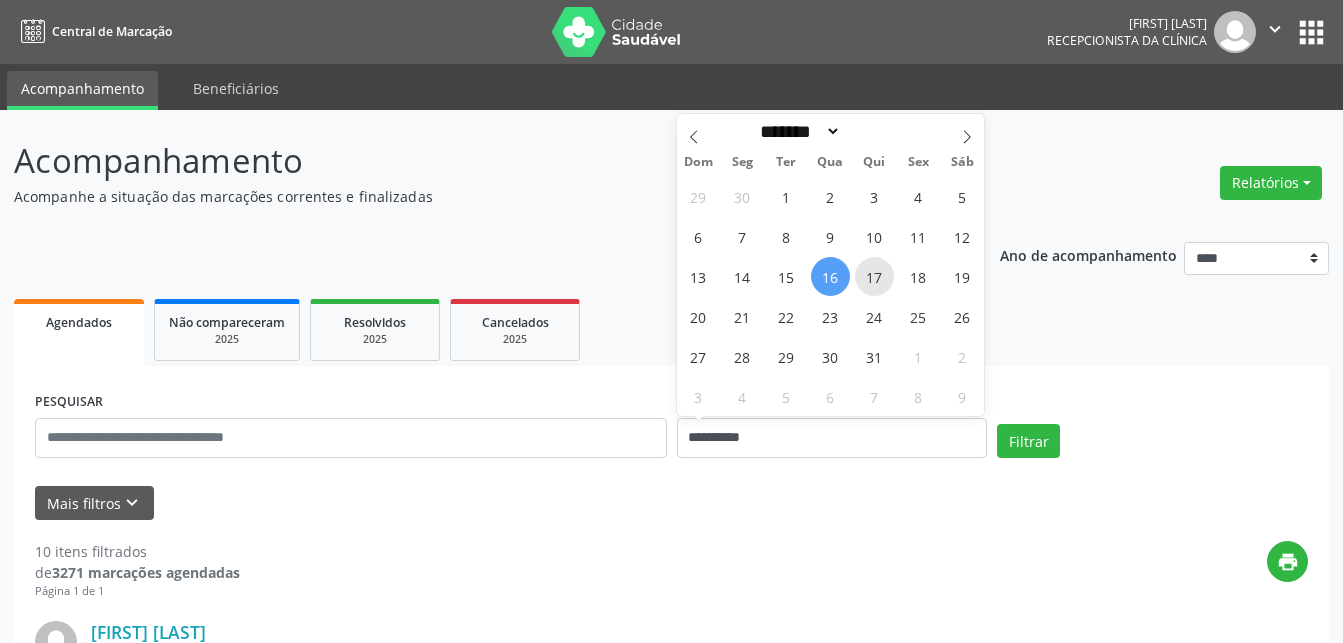 click on "17" at bounding box center [874, 276] 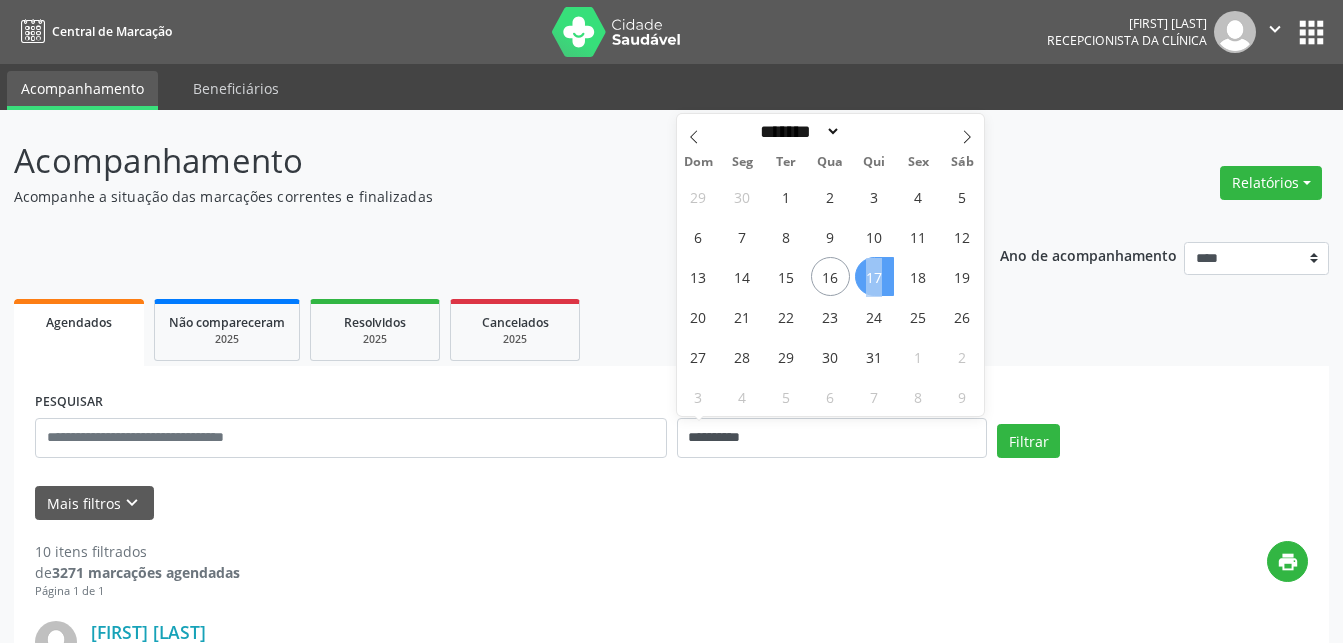 click on "17" at bounding box center (874, 276) 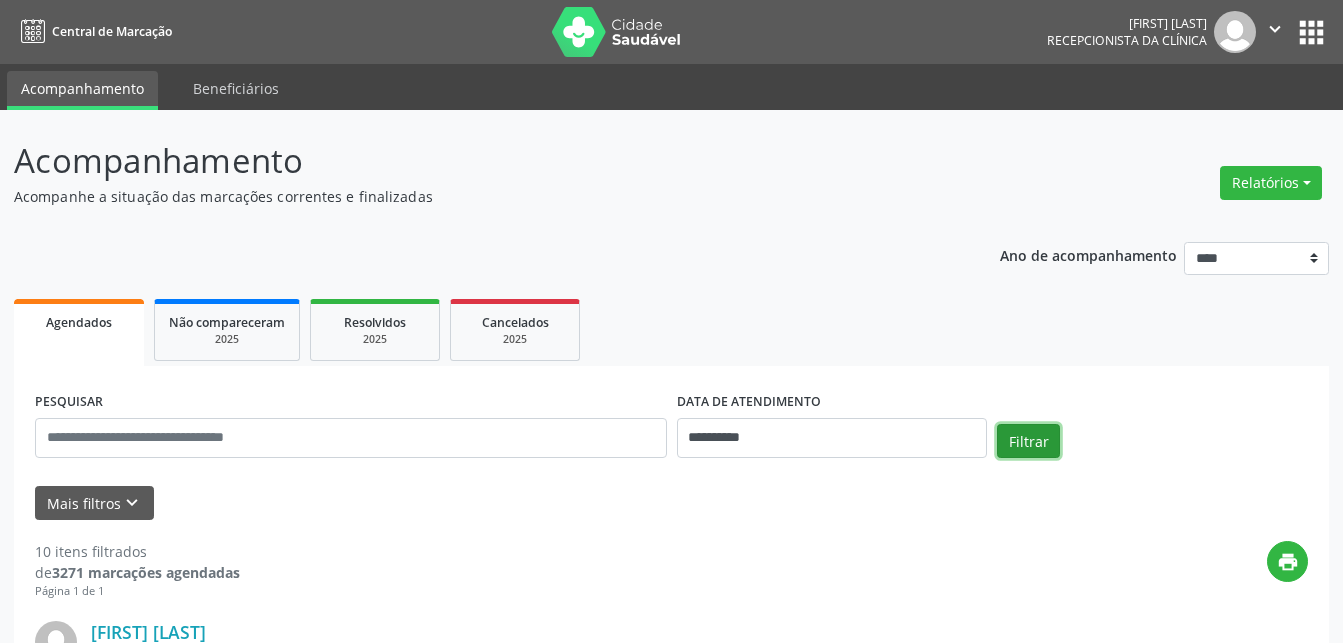 click on "Filtrar" at bounding box center [1028, 441] 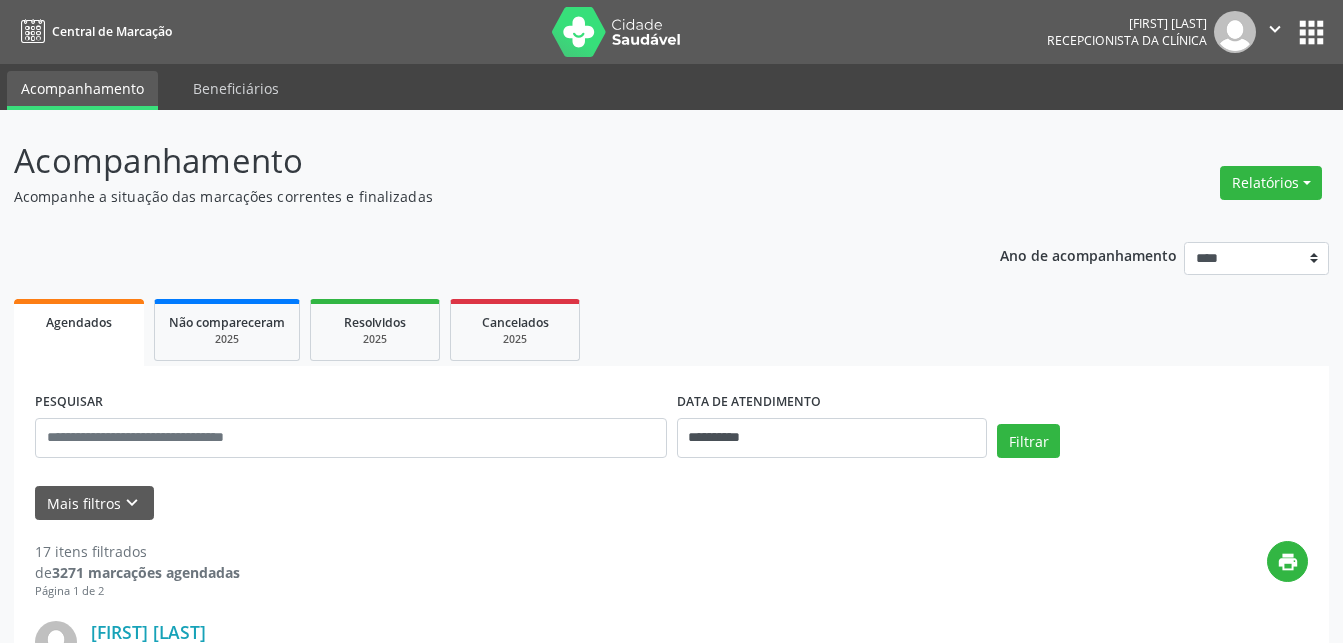 scroll, scrollTop: 204, scrollLeft: 0, axis: vertical 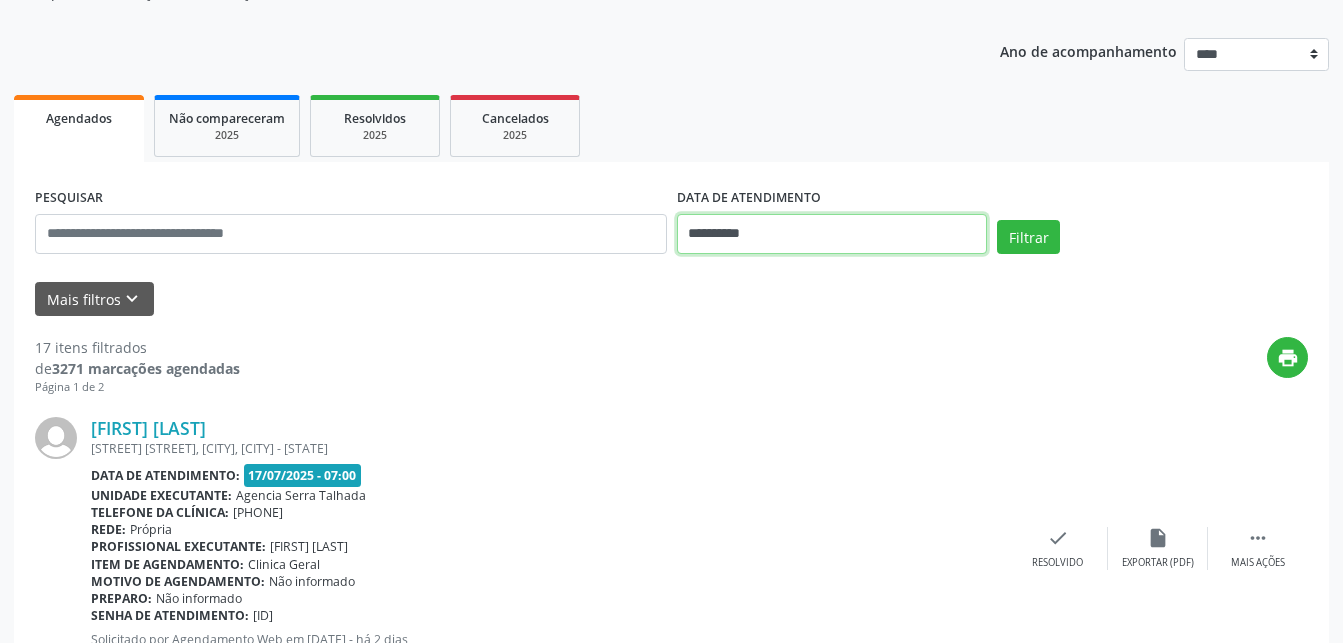 click on "**********" at bounding box center [832, 234] 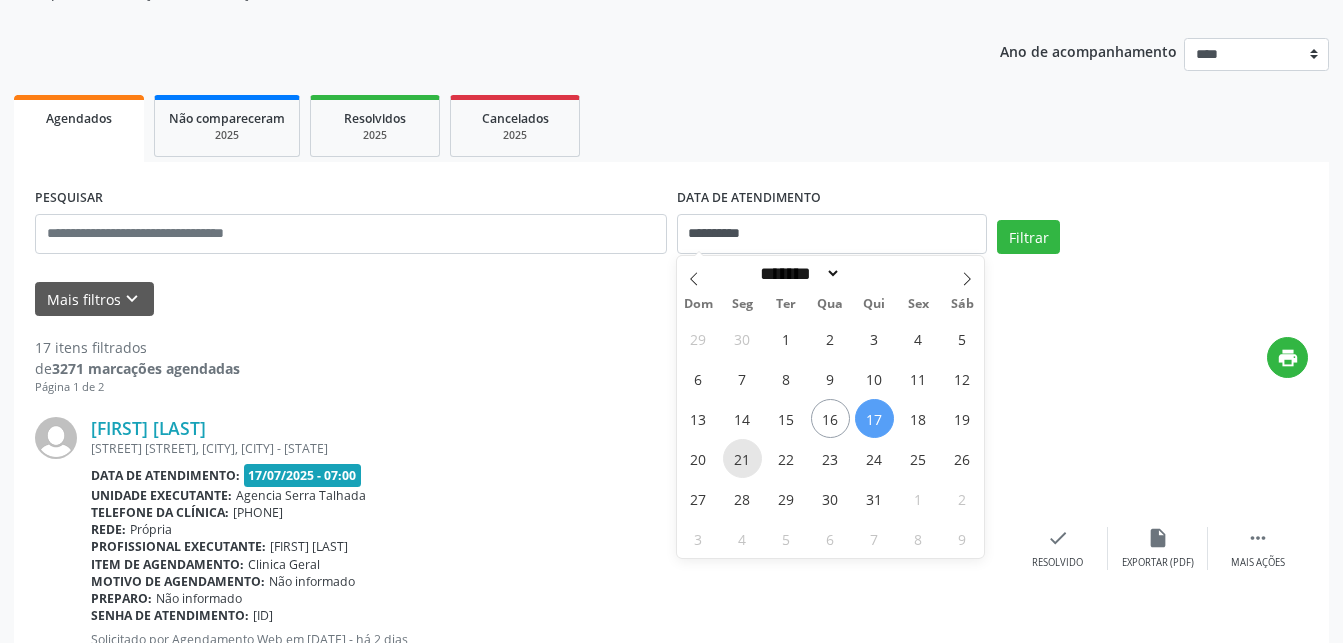 click on "21" at bounding box center [742, 458] 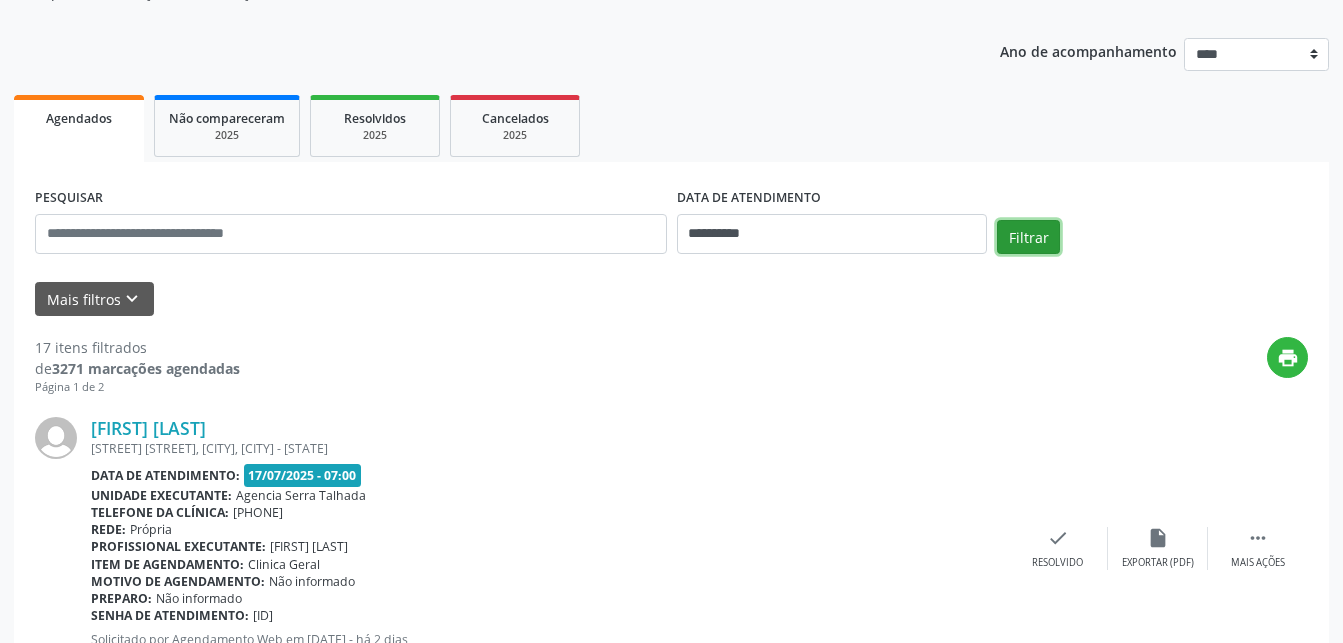click on "Filtrar" at bounding box center [1028, 237] 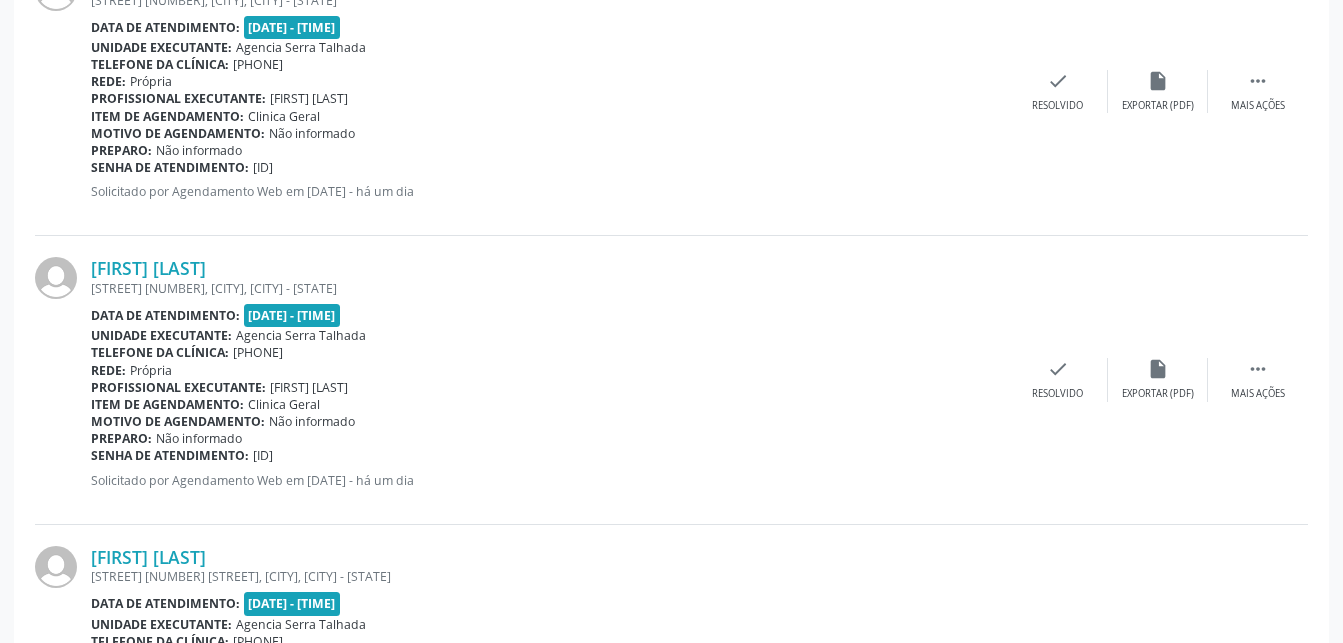 scroll, scrollTop: 856, scrollLeft: 0, axis: vertical 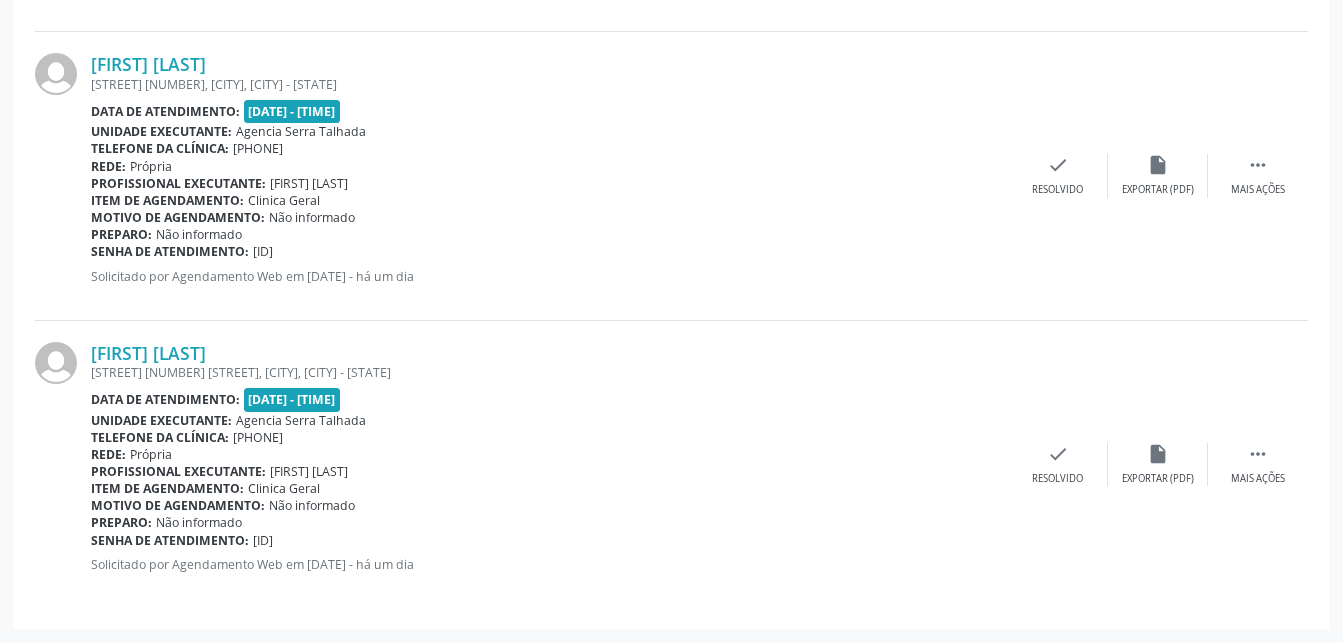 click on "Senha de atendimento:
[ID]" at bounding box center [549, 251] 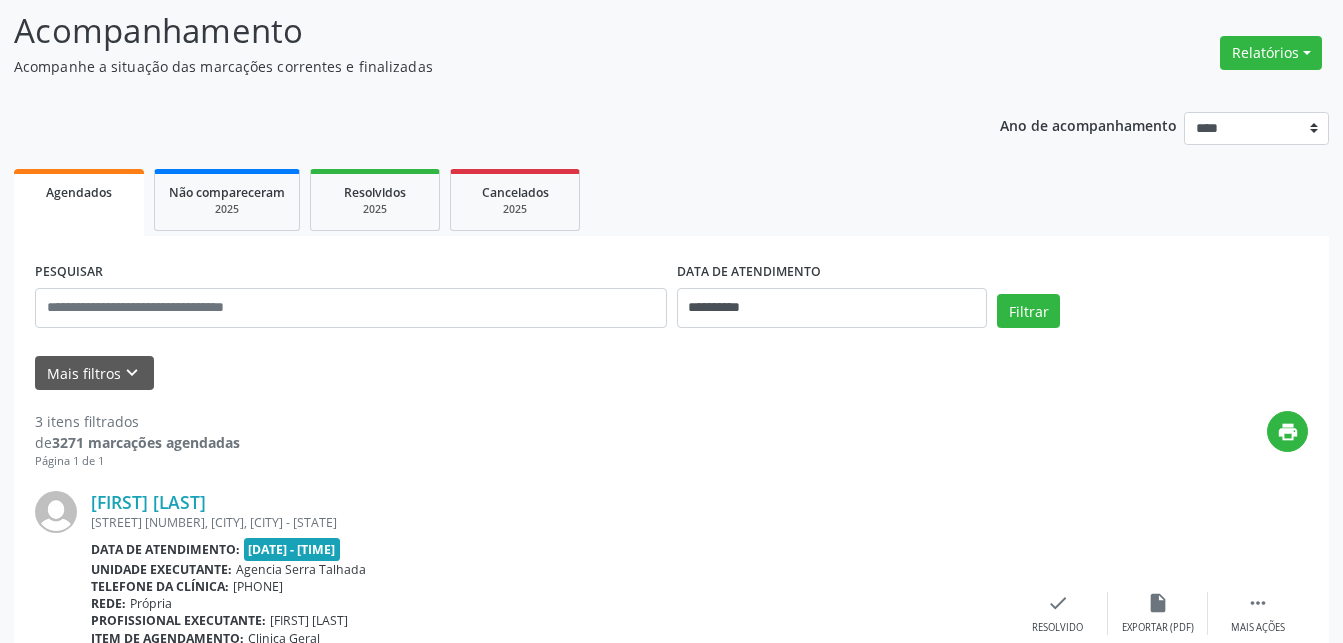 scroll, scrollTop: 204, scrollLeft: 0, axis: vertical 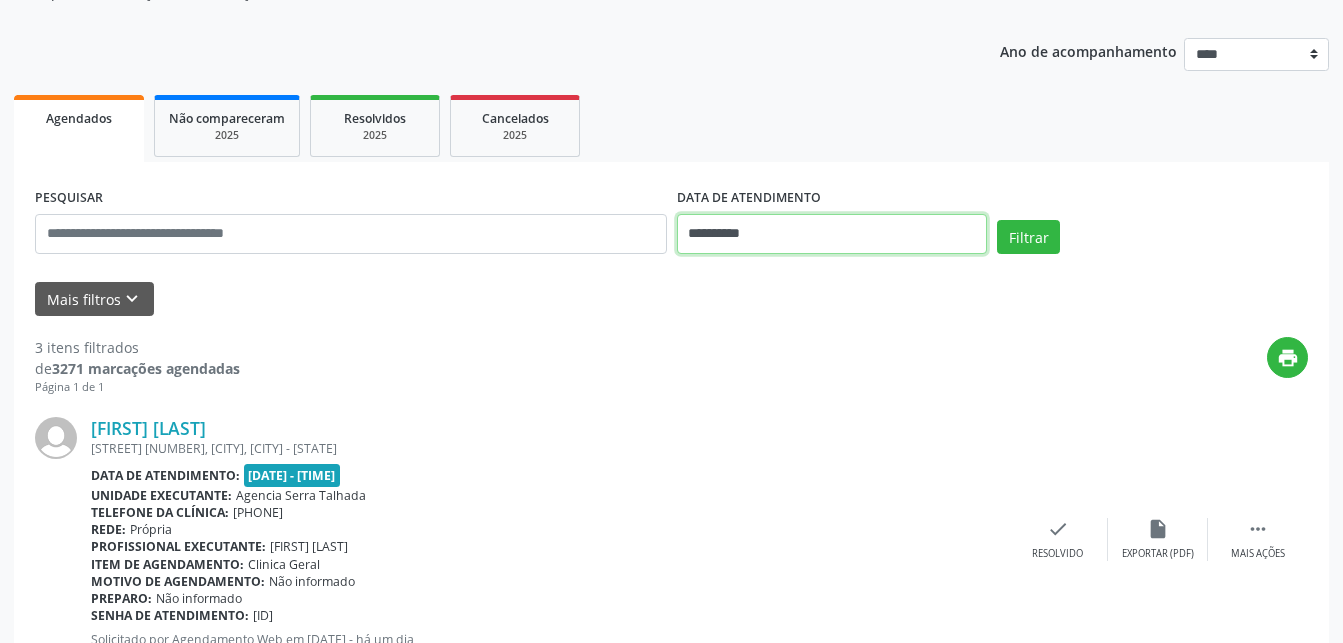 click on "**********" at bounding box center [832, 234] 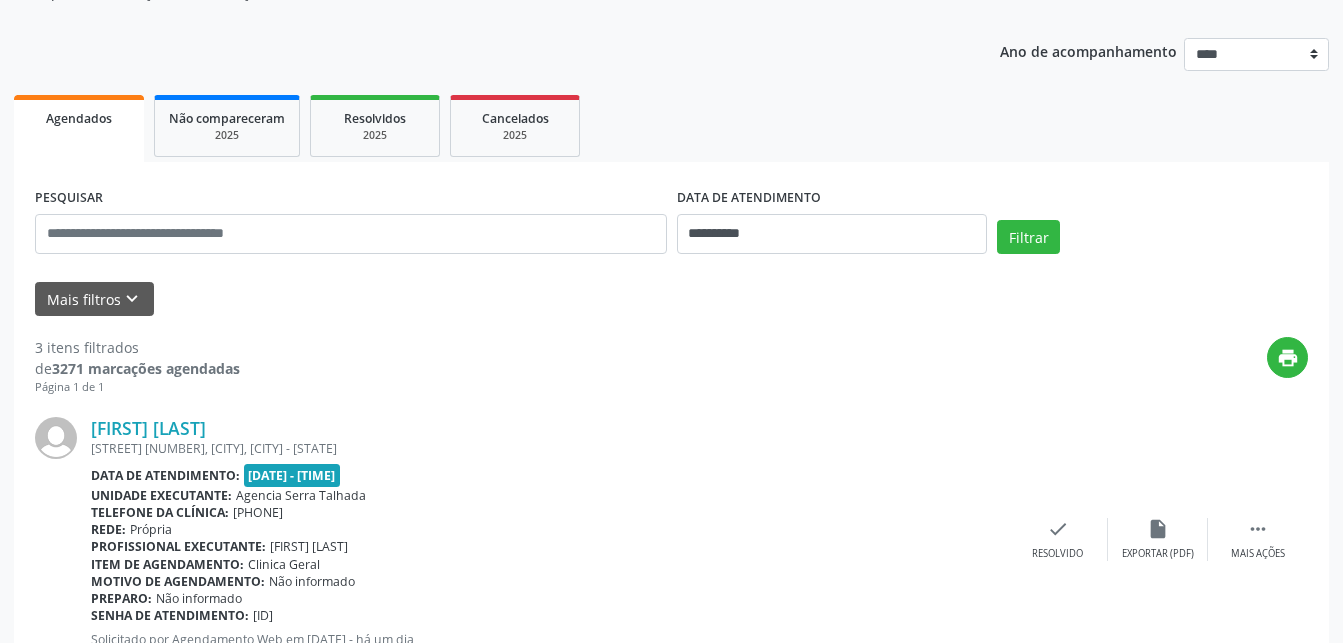 click on "[FIRST] [LAST]" at bounding box center (549, 428) 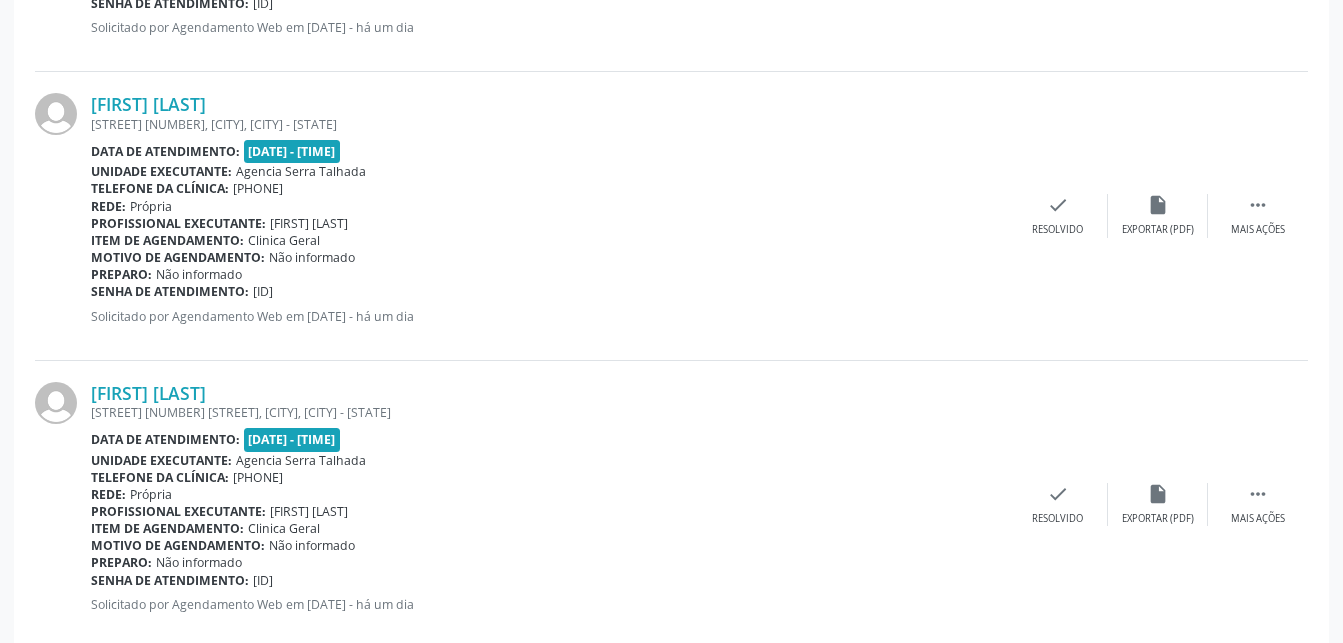 scroll, scrollTop: 856, scrollLeft: 0, axis: vertical 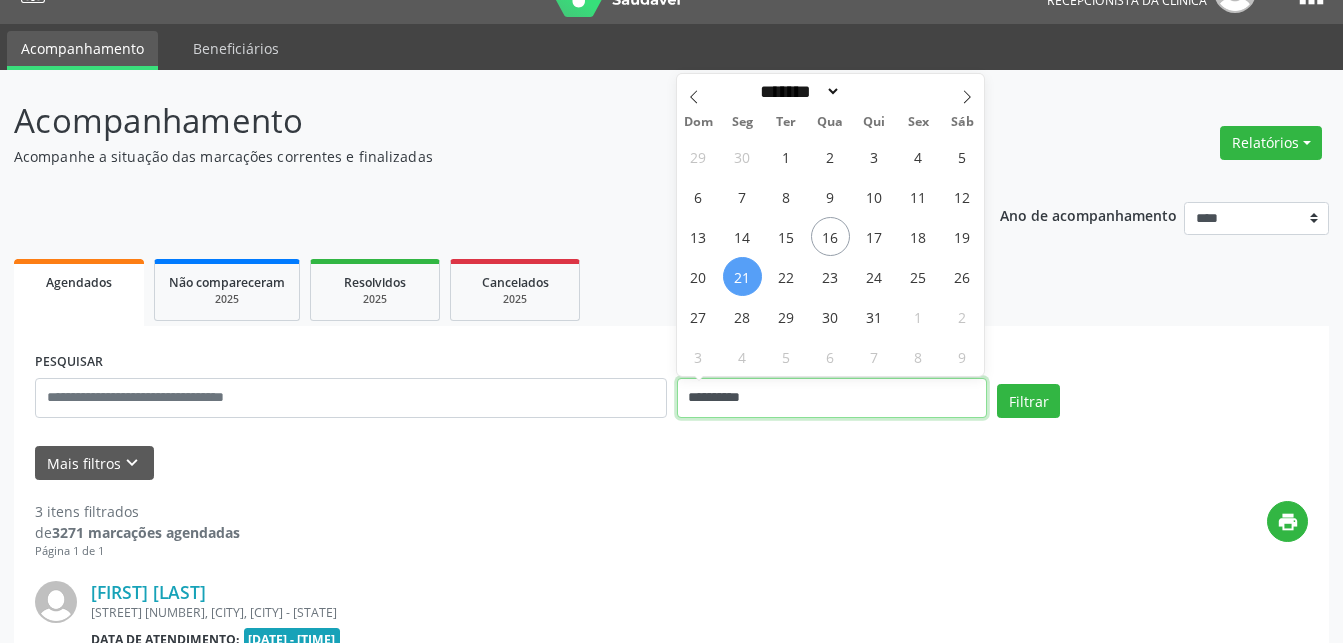 click on "**********" at bounding box center [832, 398] 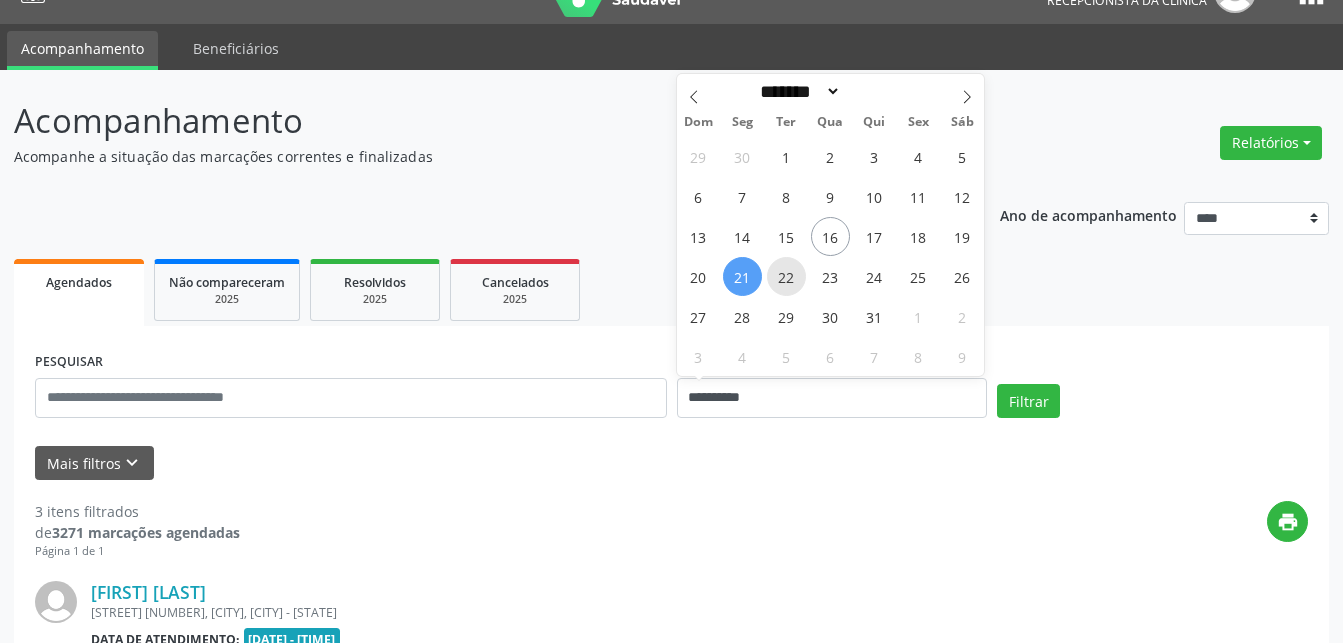type on "**********" 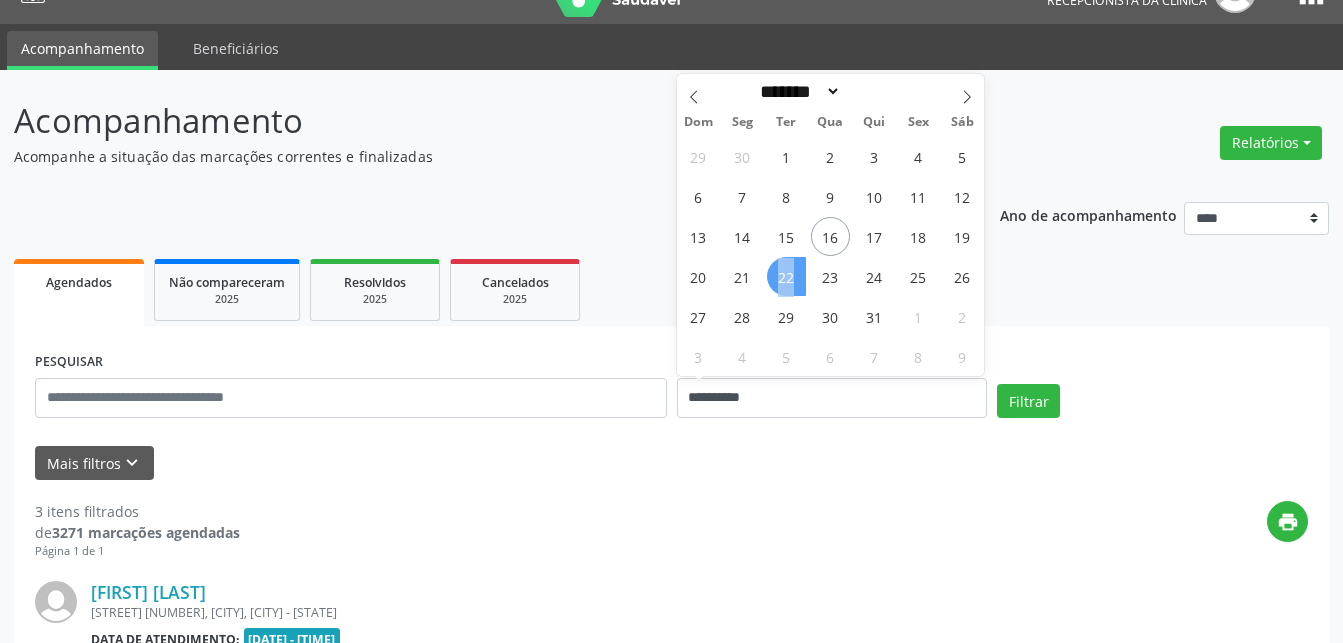 click on "22" at bounding box center (786, 276) 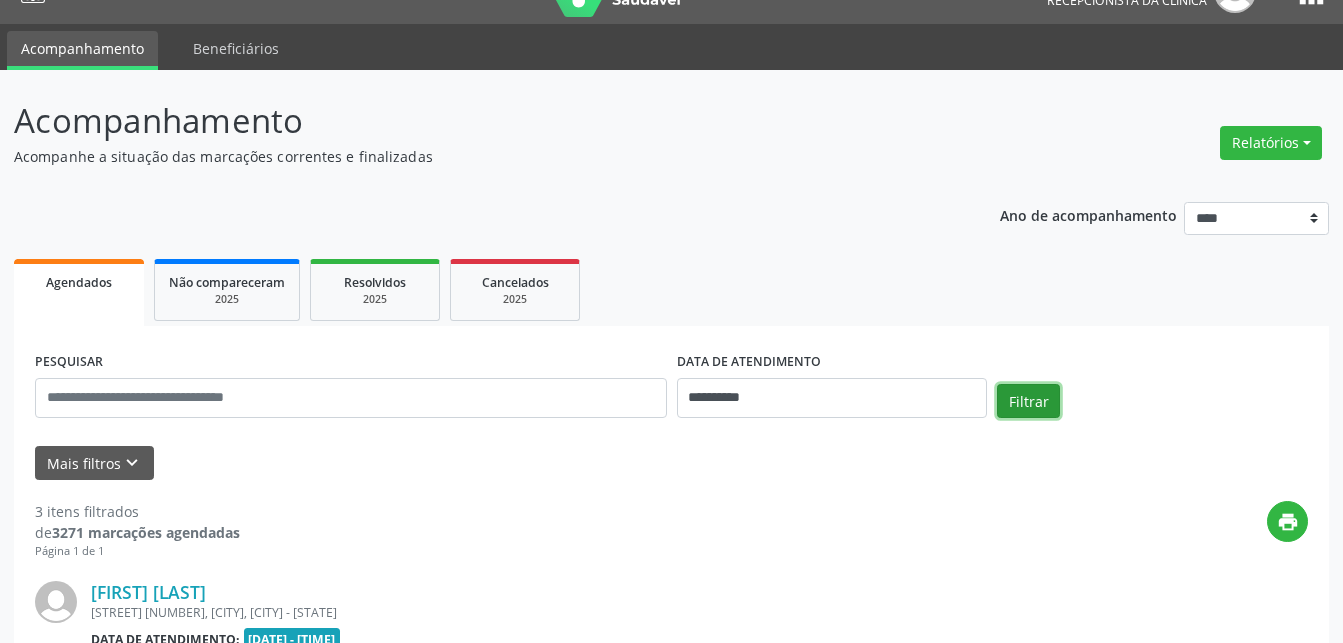 click on "Filtrar" at bounding box center [1028, 401] 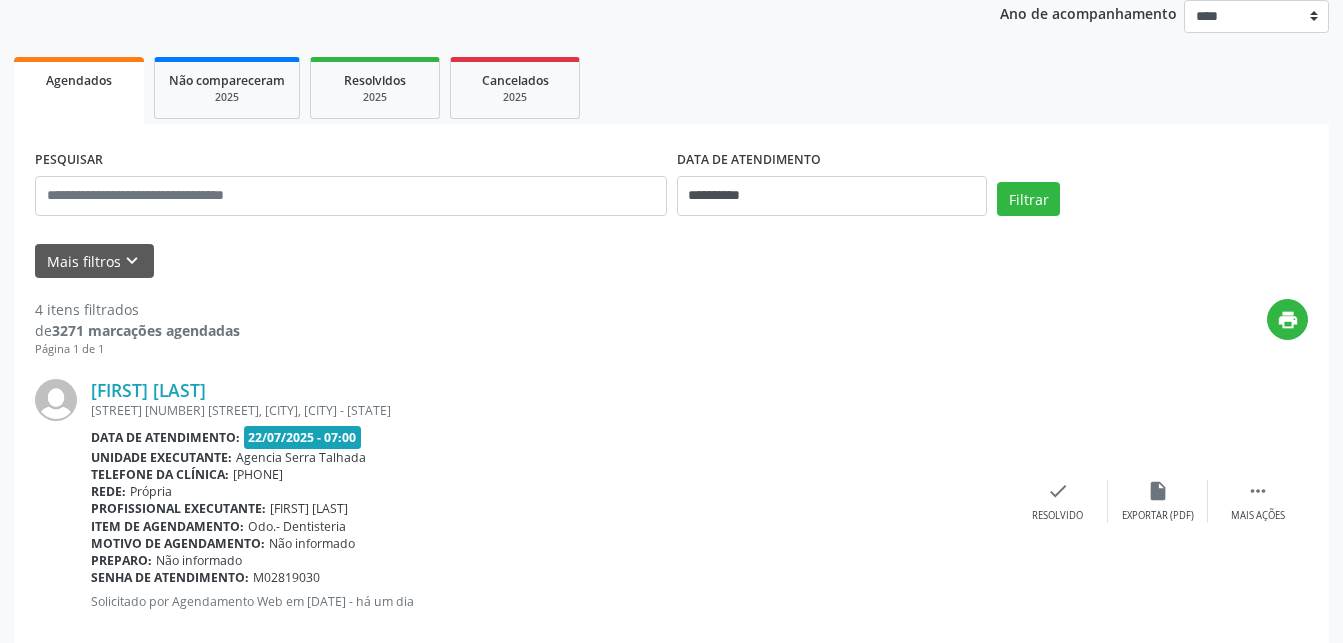 scroll, scrollTop: 244, scrollLeft: 0, axis: vertical 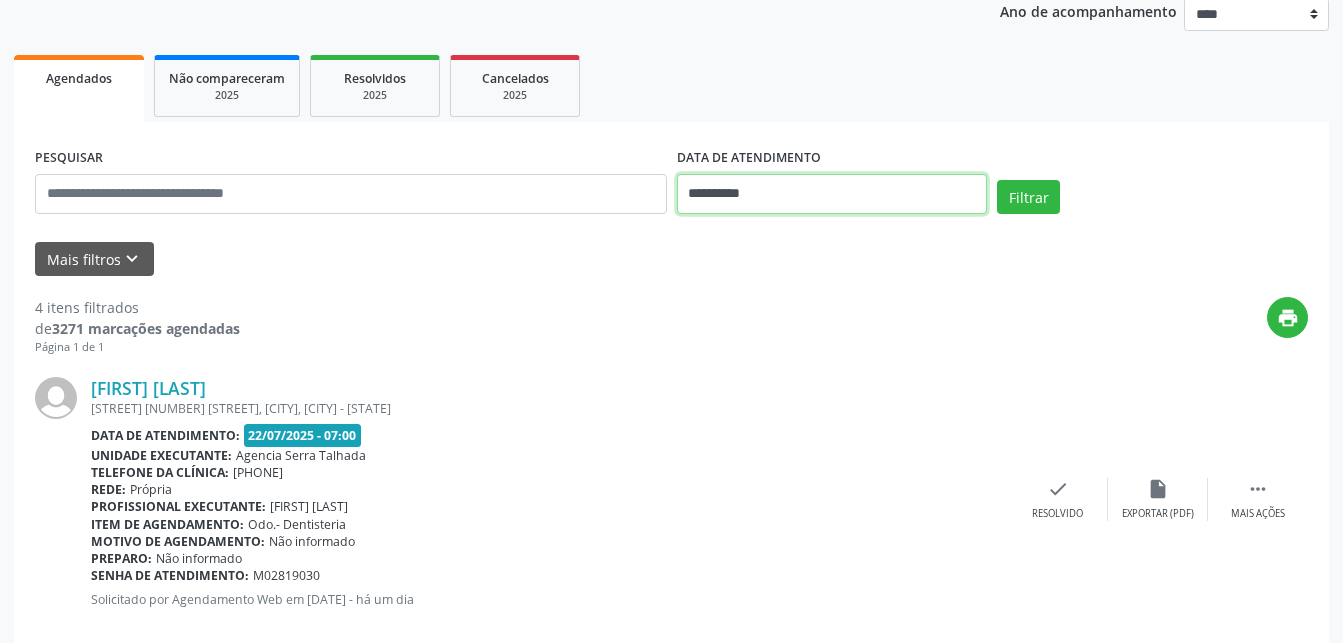 click on "**********" at bounding box center (832, 194) 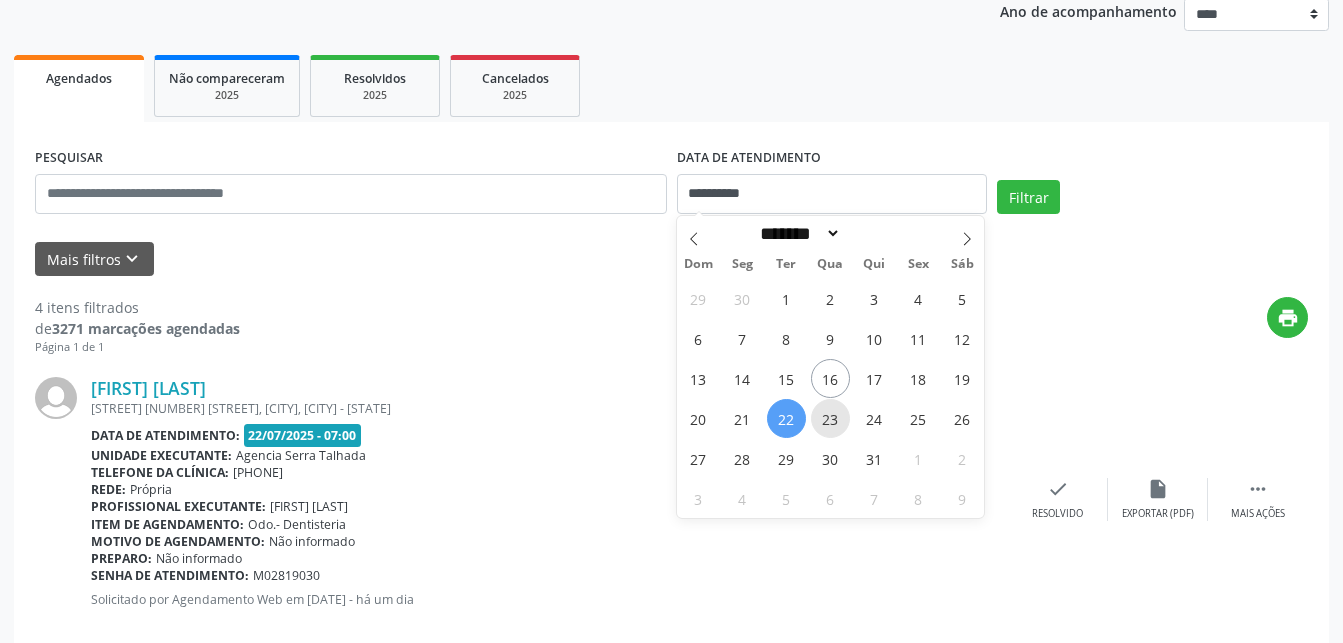 click on "23" at bounding box center (830, 418) 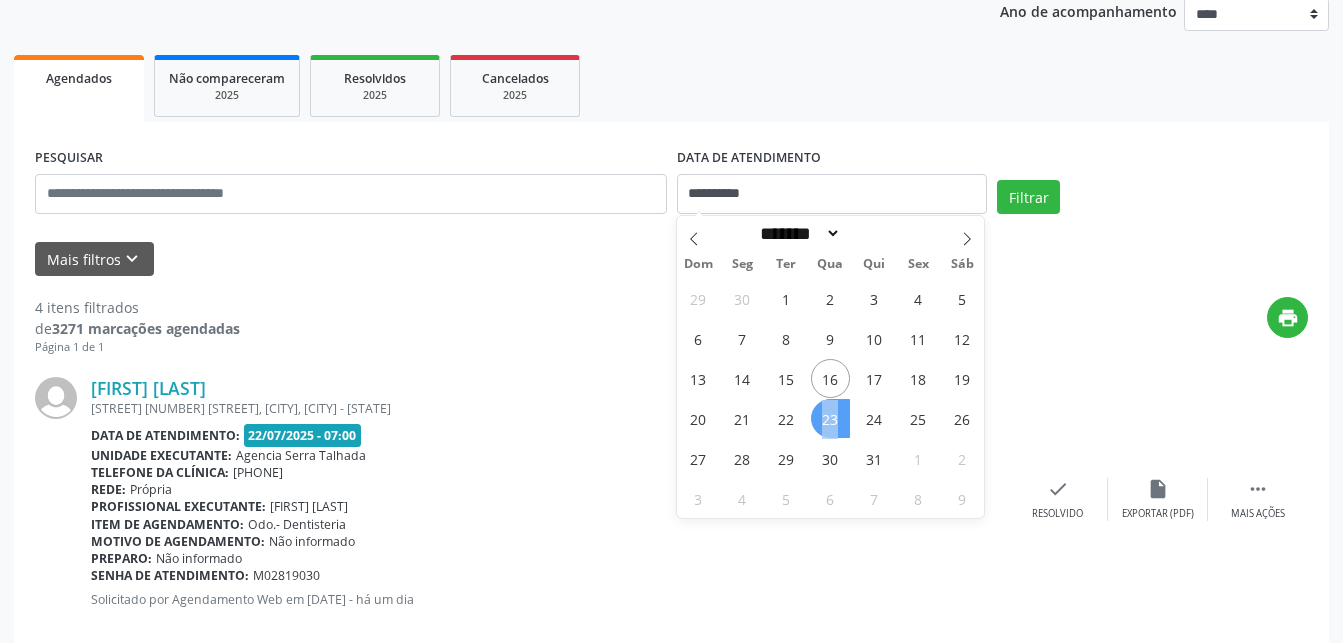 click on "23" at bounding box center [830, 418] 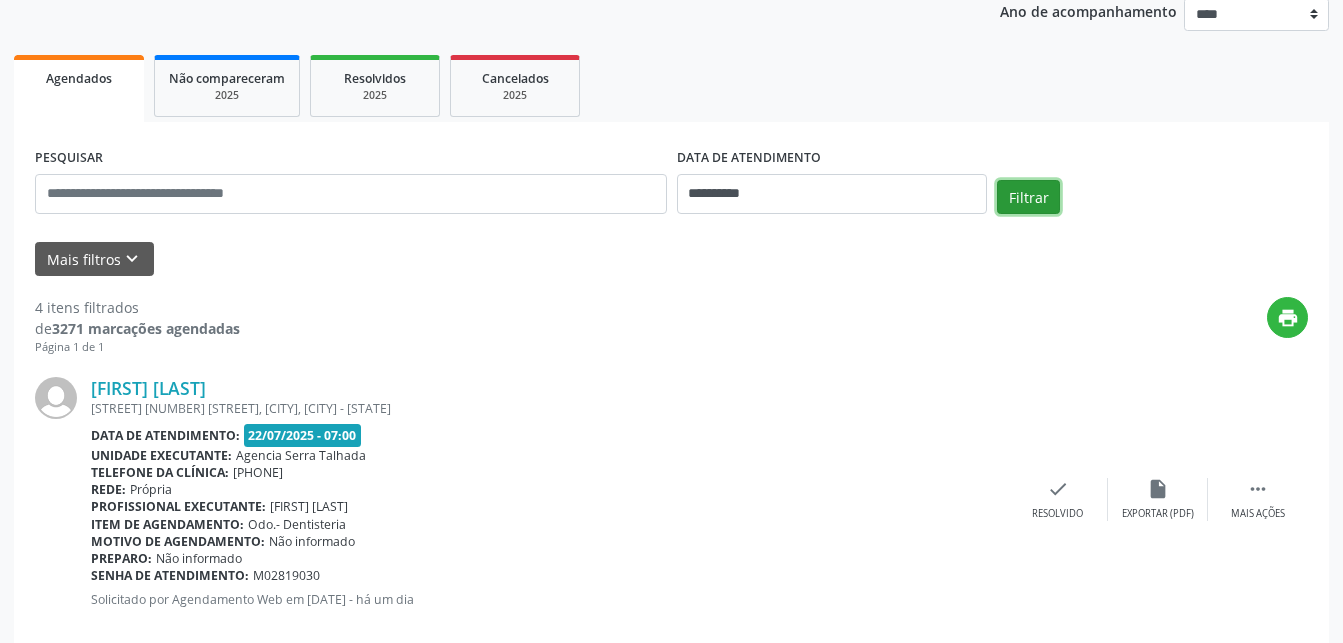 click on "Filtrar" at bounding box center (1028, 197) 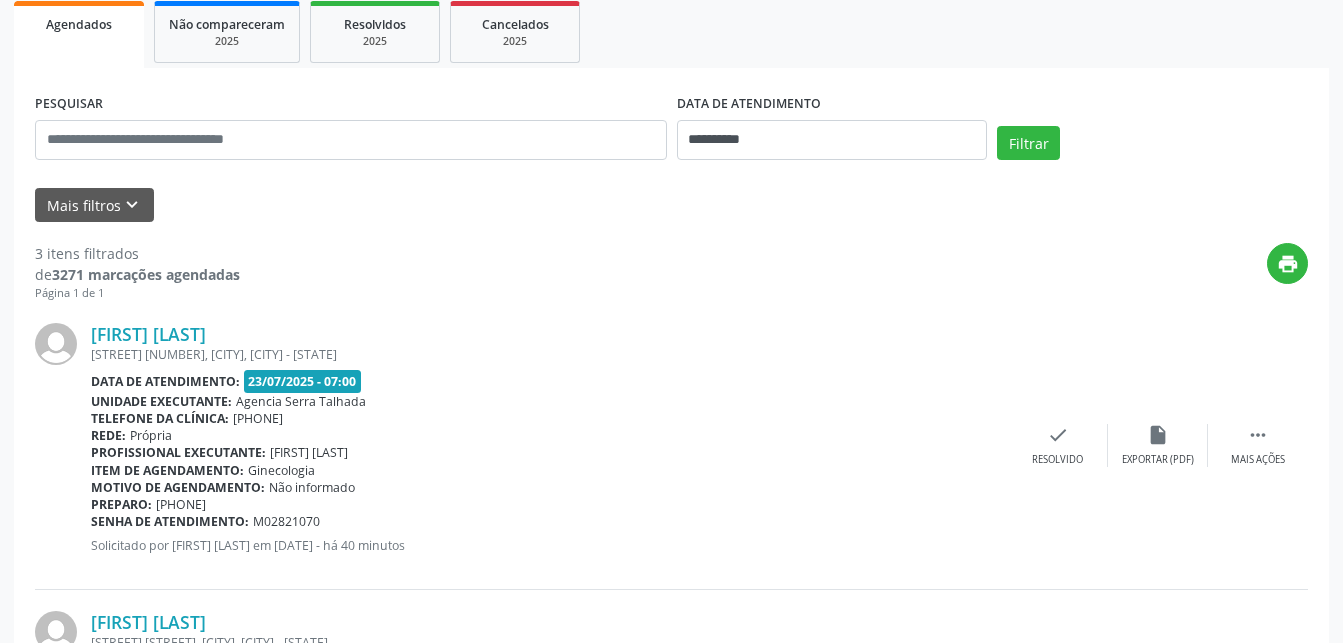 scroll, scrollTop: 346, scrollLeft: 0, axis: vertical 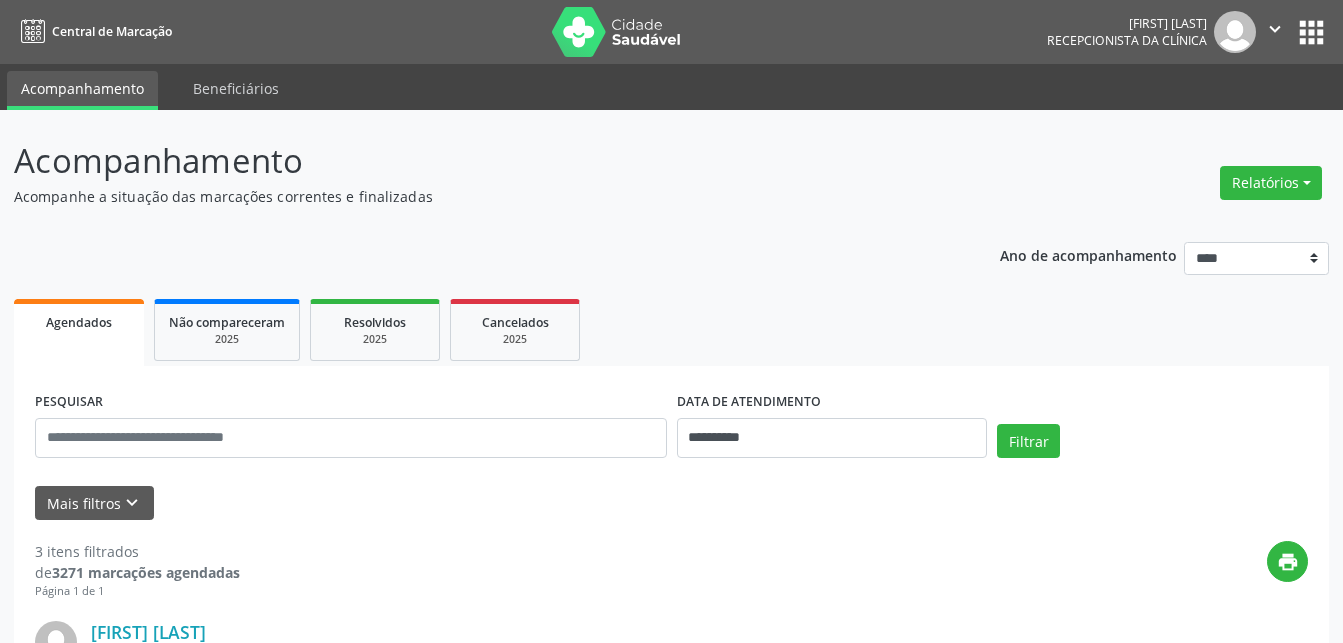 click on "" at bounding box center [1275, 29] 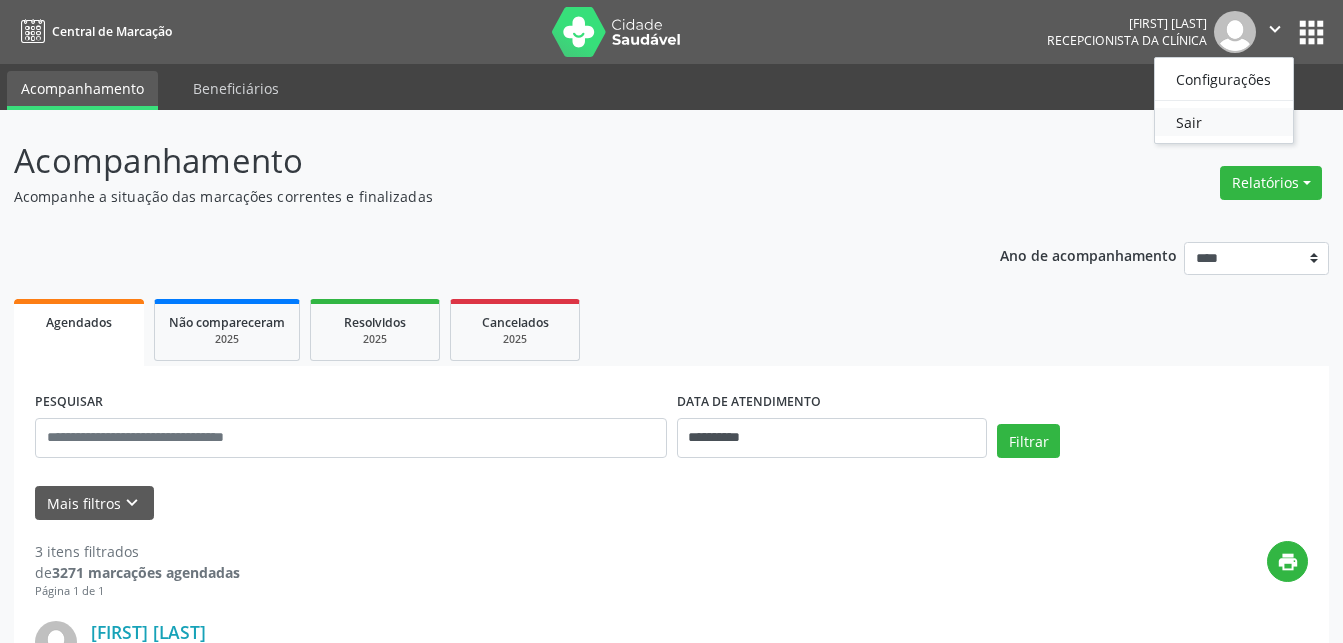 click on "Sair" at bounding box center [1224, 122] 